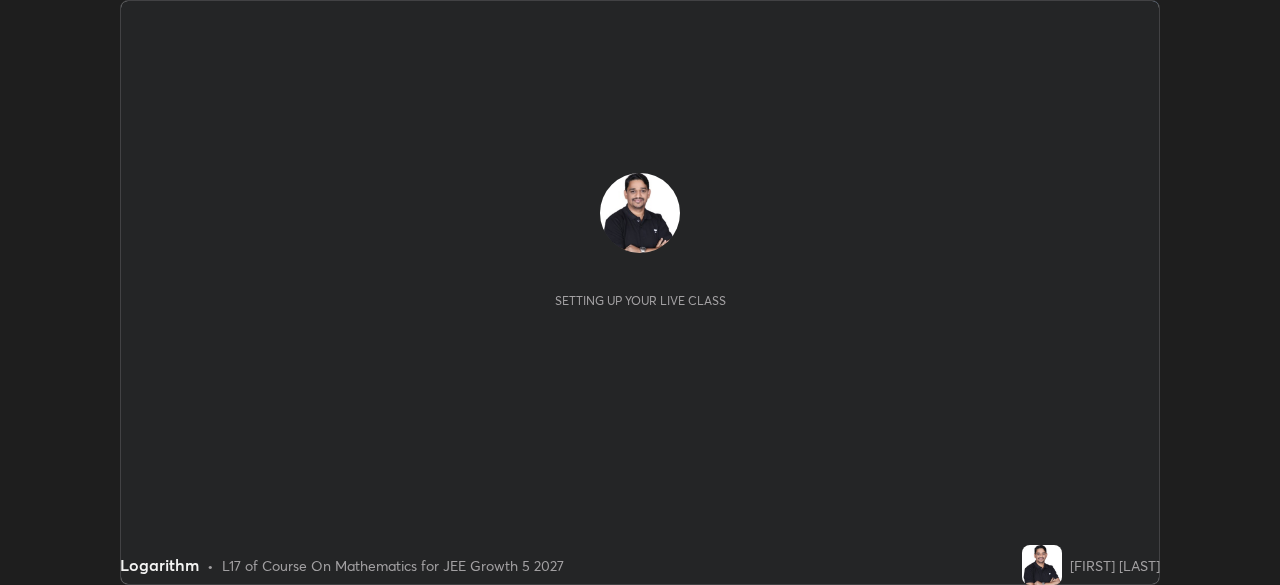 scroll, scrollTop: 0, scrollLeft: 0, axis: both 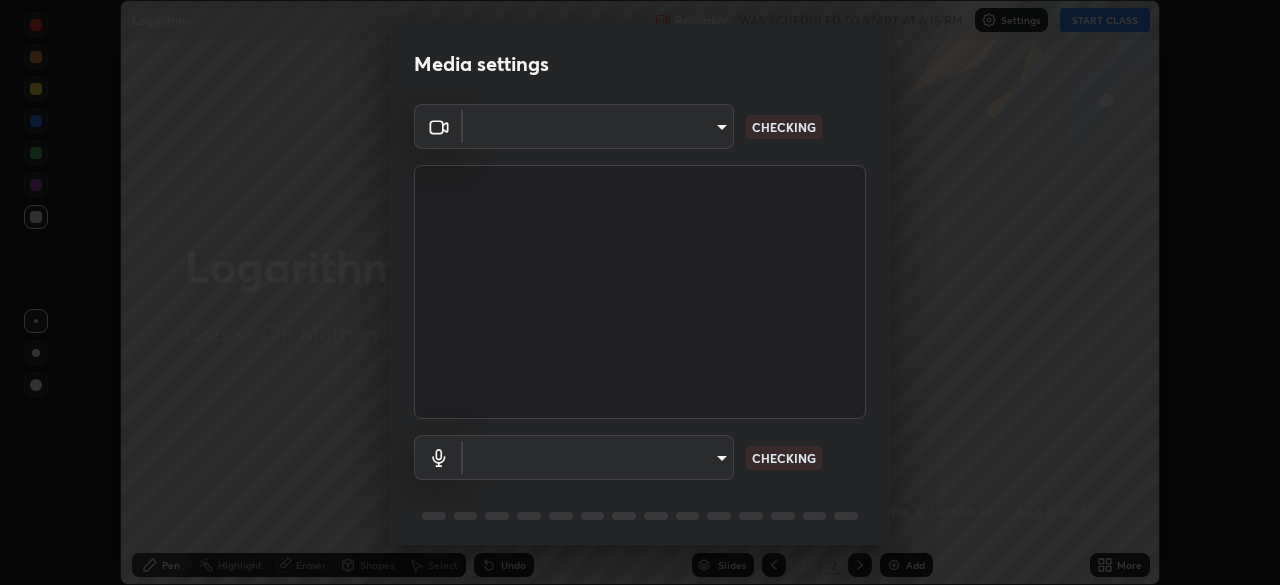 type on "d80aef5b27ce8457d2a8757d2bc0169c5cdb63db4b1383475c55a40ed8aa50ef" 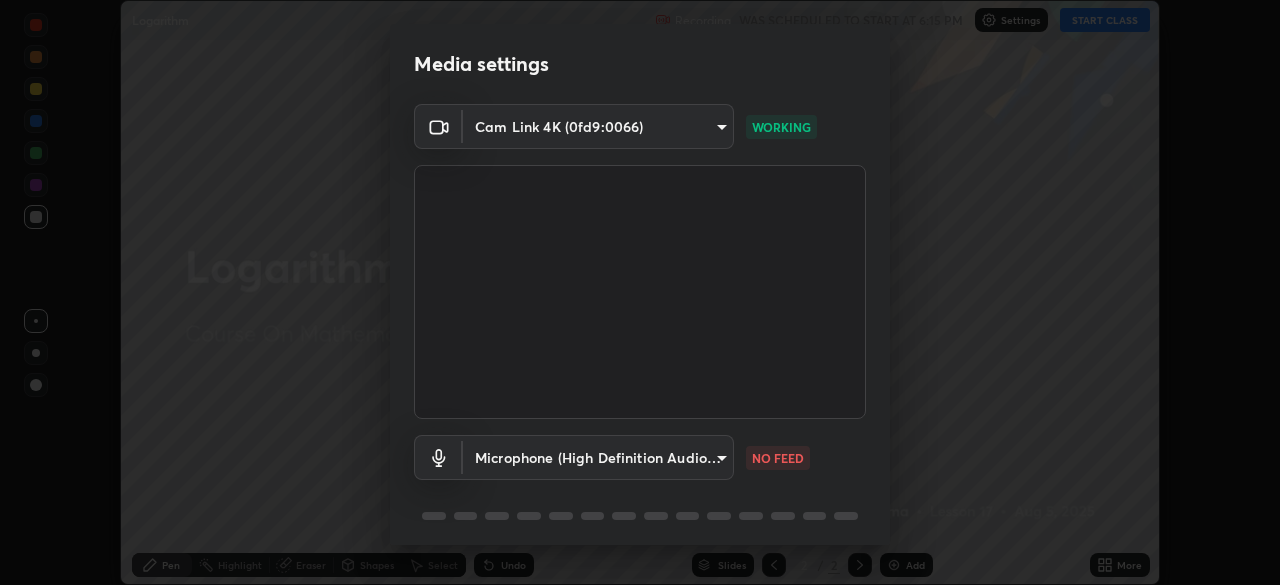 click on "Erase all Logarithm Recording WAS SCHEDULED TO START AT  [TIME] Settings START CLASS Setting up your live class Logarithm • L17 of Course On Mathematics for JEE Growth 5 2027 [FIRST] [LAST] Pen Highlight Eraser Shapes Select Undo Slides 2 / 2 Add More No doubts shared Encourage your learners to ask a doubt for better clarity Report an issue Reason for reporting Buffering Chat not working Audio - Video sync issue Educator video quality low ​ Attach an image Report Media settings Cam Link 4K ([HASH]) [HASH] WORKING Microphone (High Definition Audio Device) [HASH] NO FEED 1 / 5 Next" at bounding box center (640, 292) 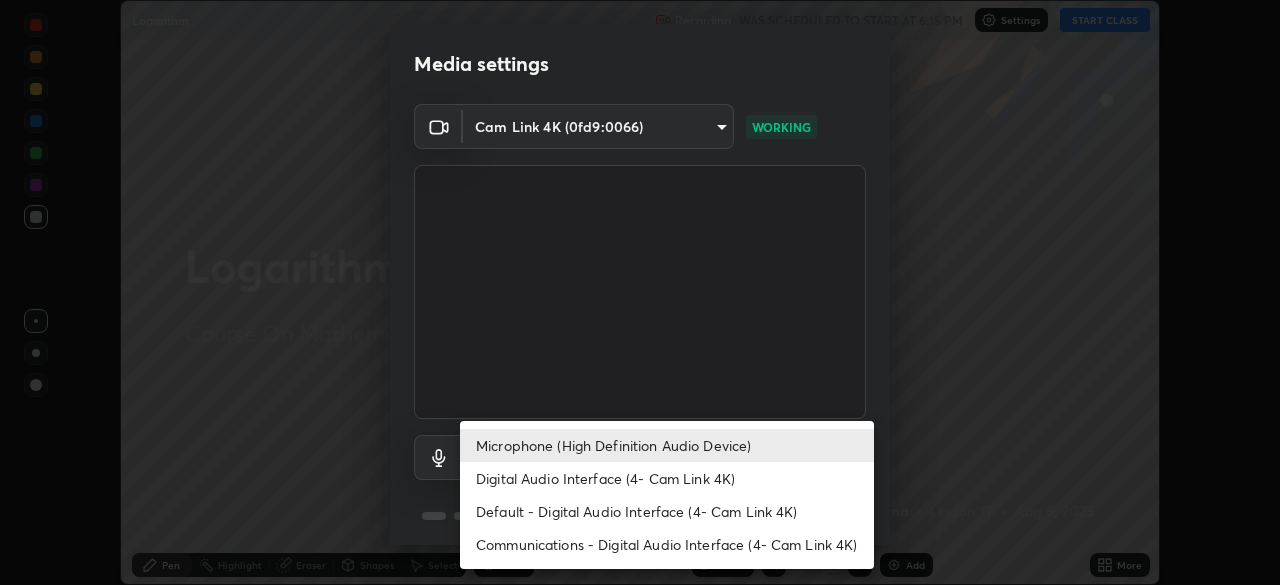 click on "Digital Audio Interface (4- Cam Link 4K)" at bounding box center [667, 478] 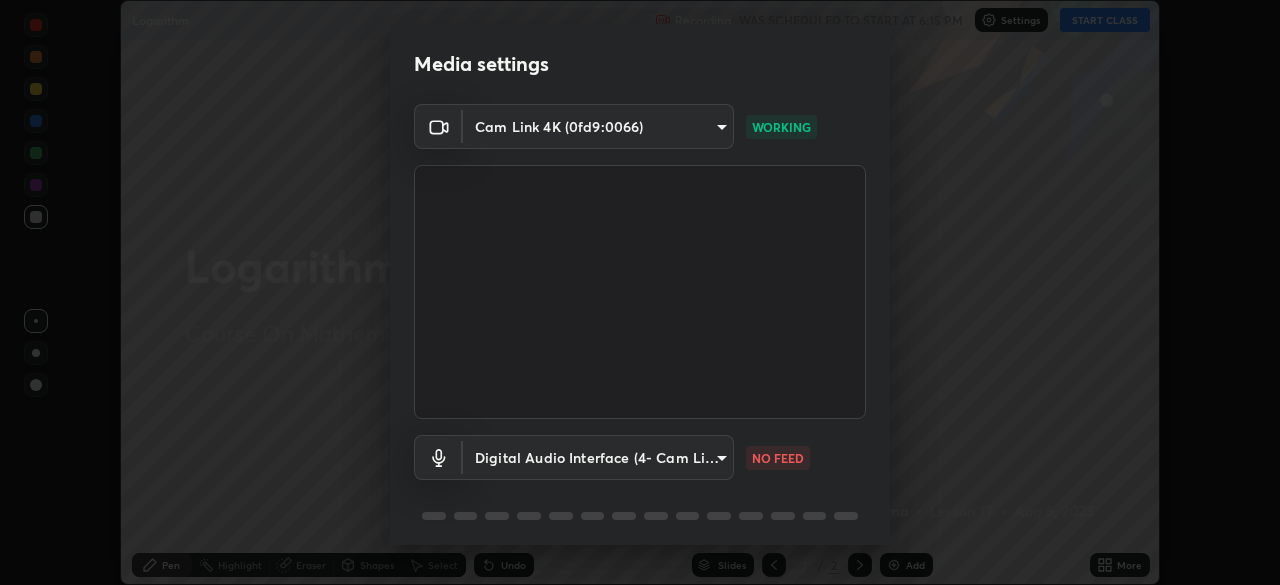 click on "Erase all Logarithm Recording WAS SCHEDULED TO START AT  [TIME] Settings START CLASS Setting up your live class Logarithm • L17 of Course On Mathematics for JEE Growth 5 2027 [FIRST] [LAST] Pen Highlight Eraser Shapes Select Undo Slides 2 / 2 Add More No doubts shared Encourage your learners to ask a doubt for better clarity Report an issue Reason for reporting Buffering Chat not working Audio - Video sync issue Educator video quality low ​ Attach an image Report Media settings Cam Link 4K ([HASH]) [HASH] WORKING Digital Audio Interface (4- Cam Link 4K) [HASH] NO FEED 1 / 5 Next" at bounding box center (640, 292) 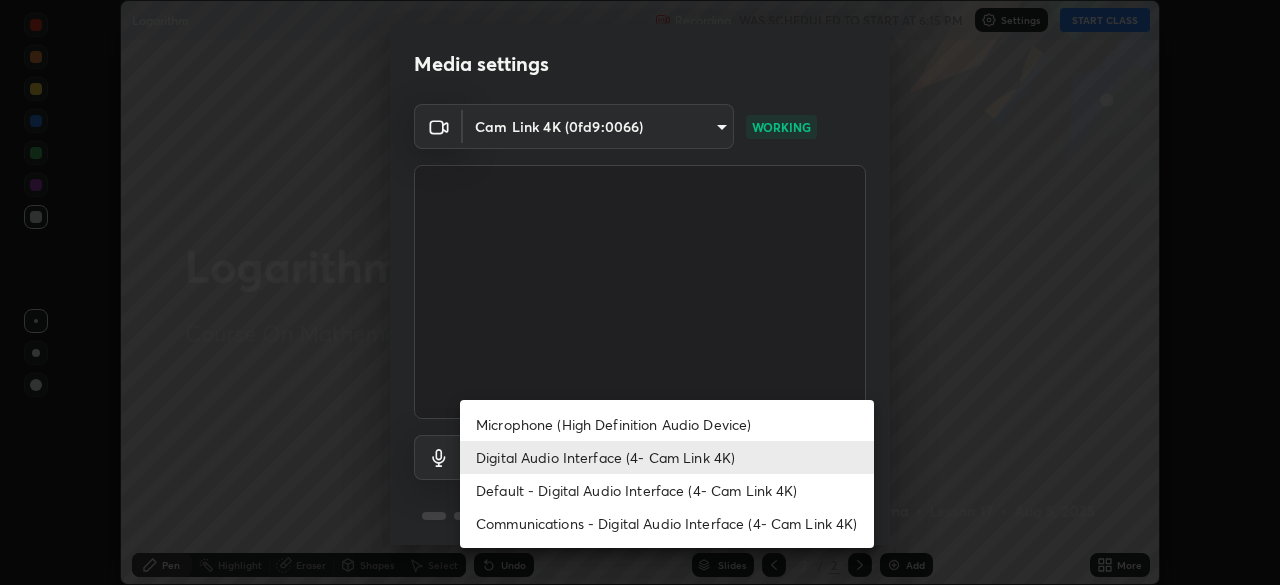 click on "Default - Digital Audio Interface (4- Cam Link 4K)" at bounding box center (667, 490) 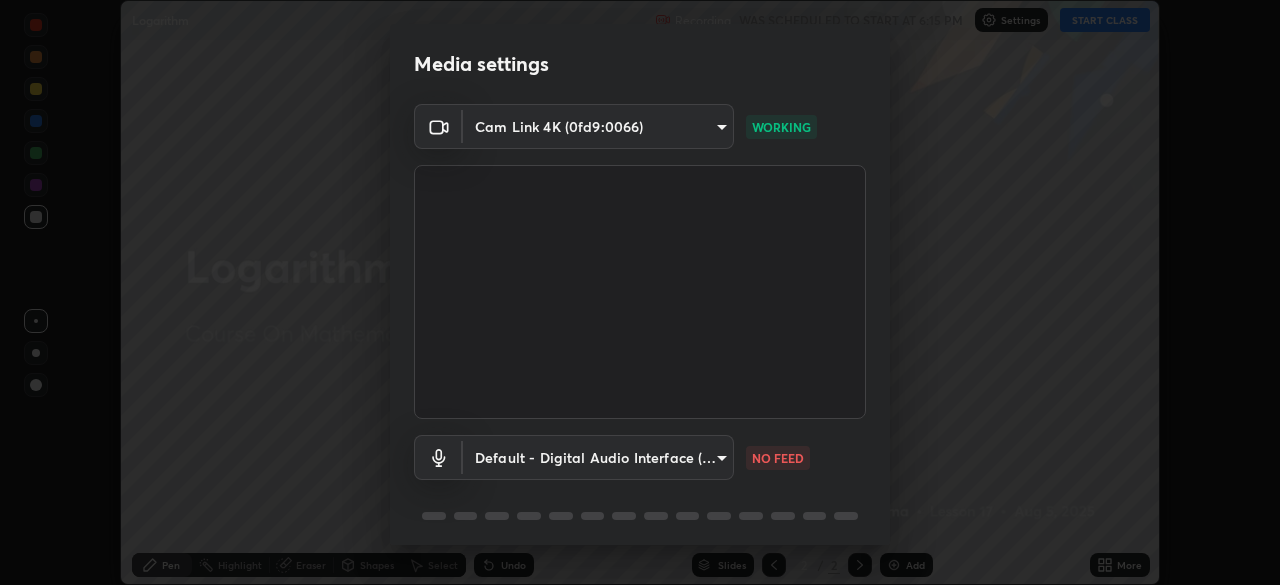 click on "Erase all Logarithm Recording WAS SCHEDULED TO START AT  [TIME] Settings START CLASS Setting up your live class Logarithm • L17 of Course On Mathematics for JEE Growth 5 2027 [FIRST] [LAST] Pen Highlight Eraser Shapes Select Undo Slides 2 / 2 Add More No doubts shared Encourage your learners to ask a doubt for better clarity Report an issue Reason for reporting Buffering Chat not working Audio - Video sync issue Educator video quality low ​ Attach an image Report Media settings Cam Link 4K ([HASH]) [HASH] WORKING Default - Digital Audio Interface (4- Cam Link 4K) default NO FEED 1 / 5 Next" at bounding box center [640, 292] 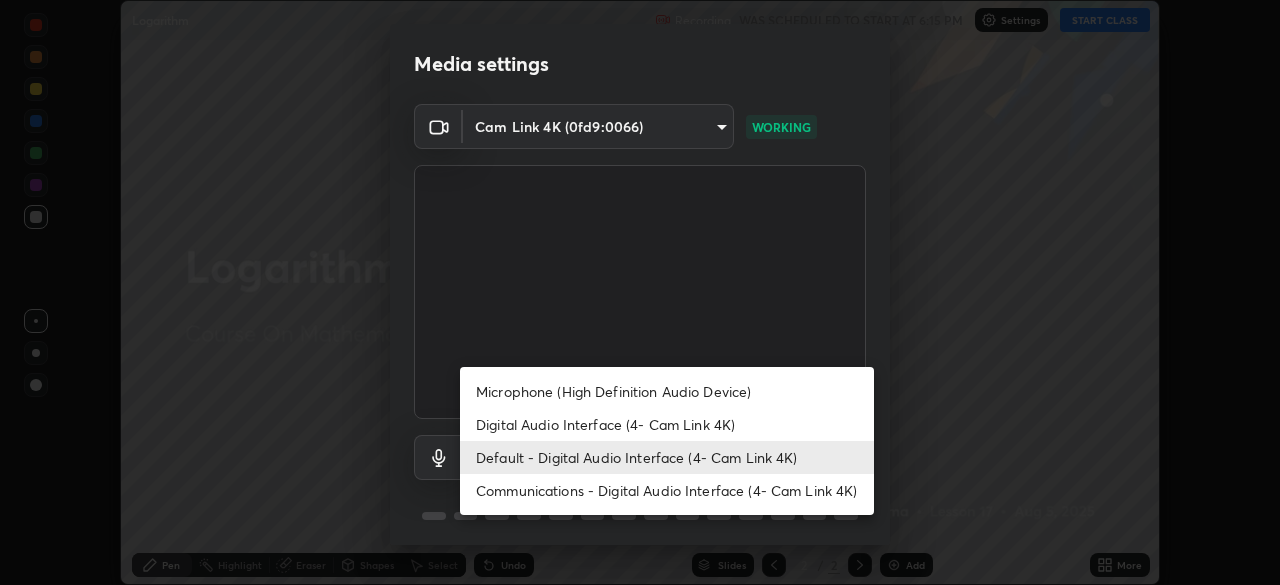 click on "Communications - Digital Audio Interface (4- Cam Link 4K)" at bounding box center (667, 490) 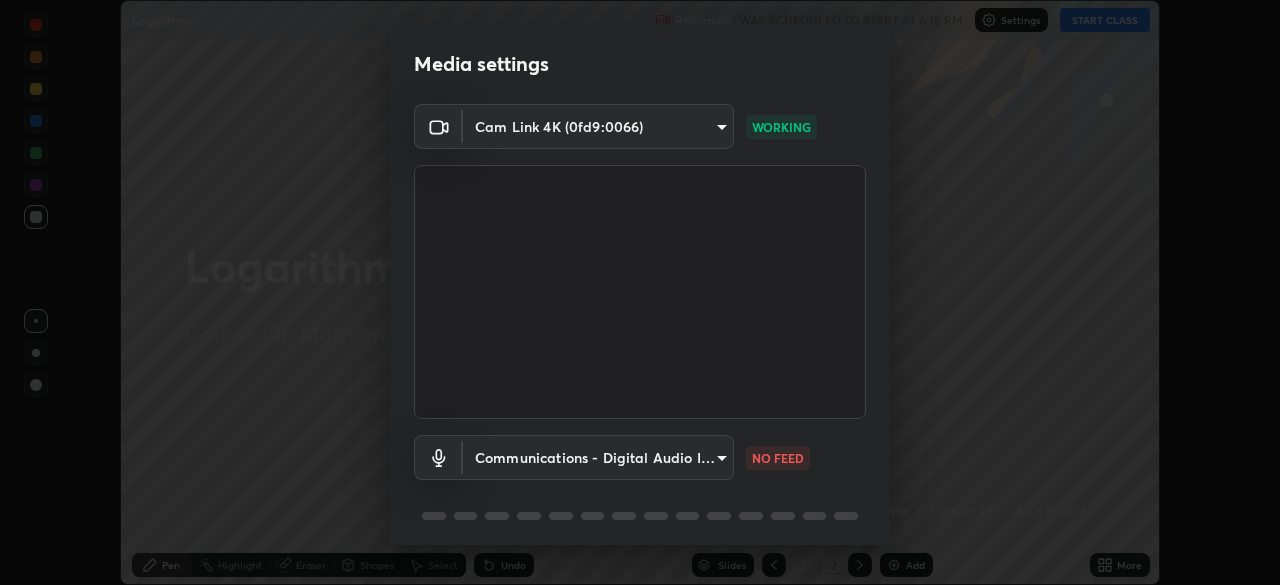 click on "Erase all Logarithm Recording WAS SCHEDULED TO START AT  [TIME] Settings START CLASS Setting up your live class Logarithm • L17 of Course On Mathematics for JEE Growth 5 2027 [FIRST] [LAST] Pen Highlight Eraser Shapes Select Undo Slides 2 / 2 Add More No doubts shared Encourage your learners to ask a doubt for better clarity Report an issue Reason for reporting Buffering Chat not working Audio - Video sync issue Educator video quality low ​ Attach an image Report Media settings Cam Link 4K ([HASH]) [HASH] WORKING Communications - Digital Audio Interface (4- Cam Link 4K) communications NO FEED 1 / 5 Next" at bounding box center [640, 292] 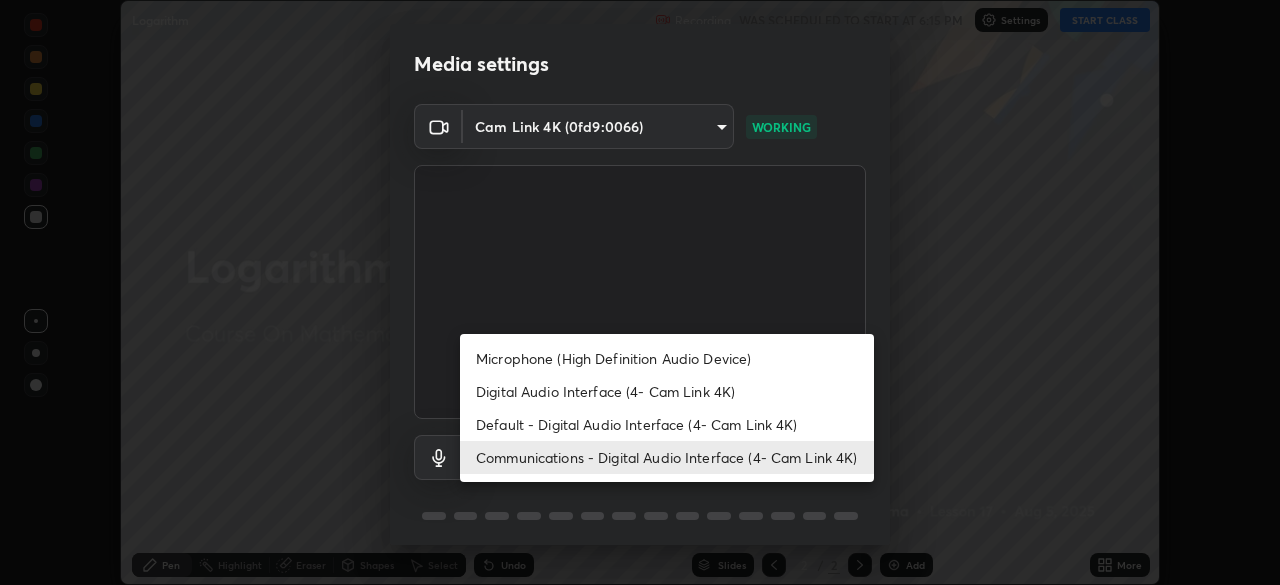 click on "Microphone (High Definition Audio Device)" at bounding box center (667, 358) 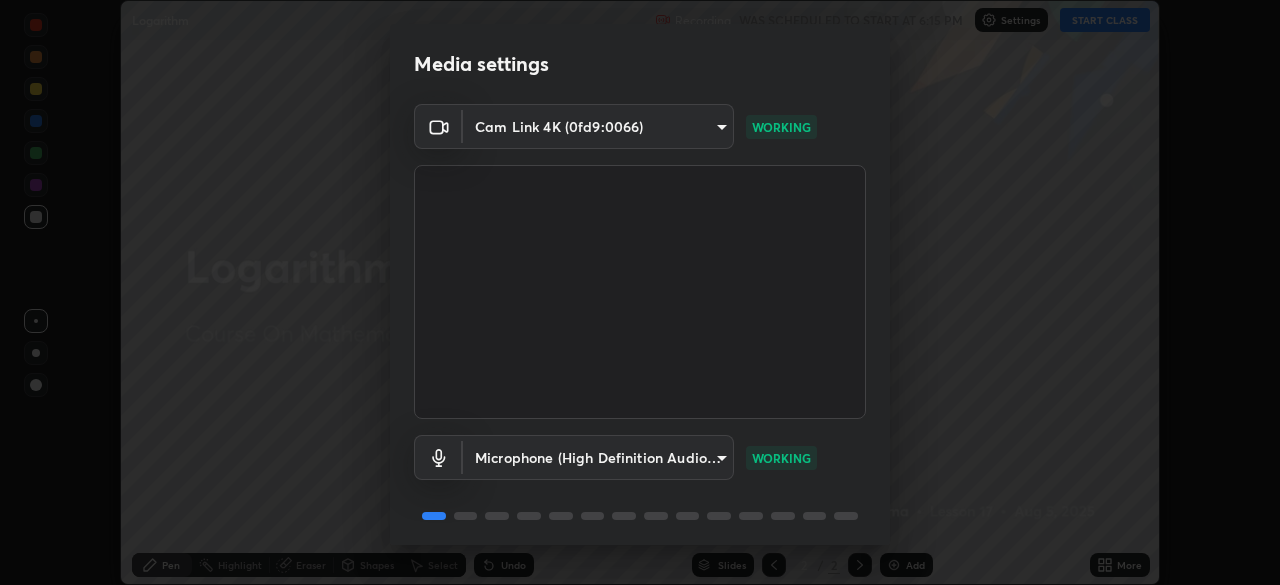 click on "Cam Link 4K ([HASH]) [HASH] WORKING Microphone (High Definition Audio Device) [HASH] WORKING" at bounding box center (640, 328) 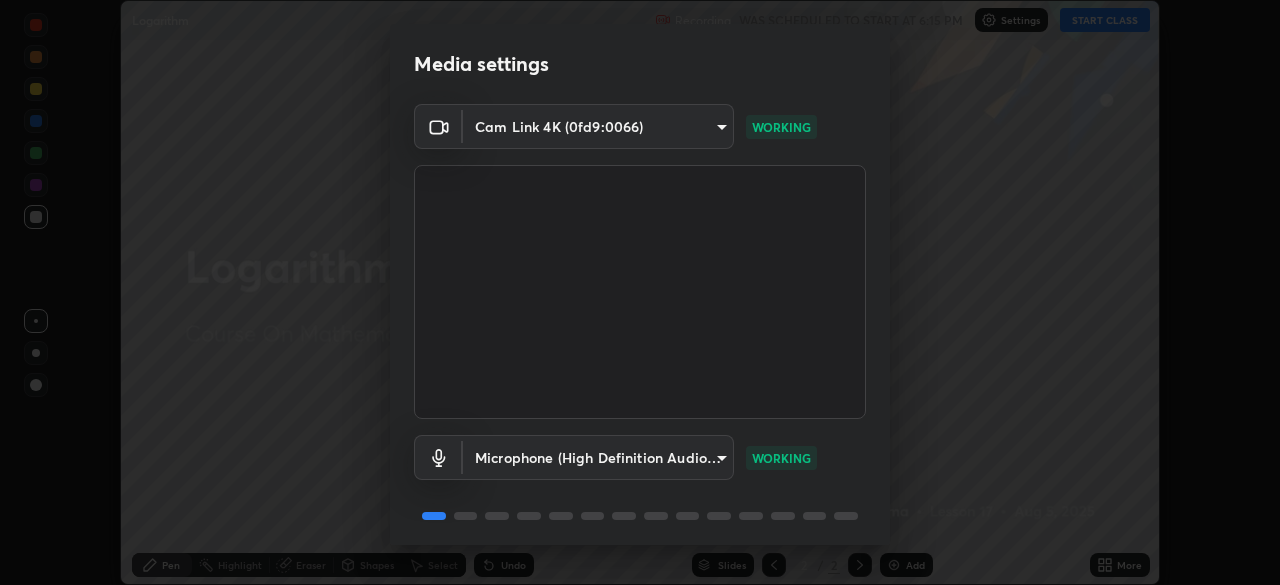 click on "Cam Link 4K ([HASH]) [HASH] WORKING Microphone (High Definition Audio Device) [HASH] WORKING" at bounding box center (640, 328) 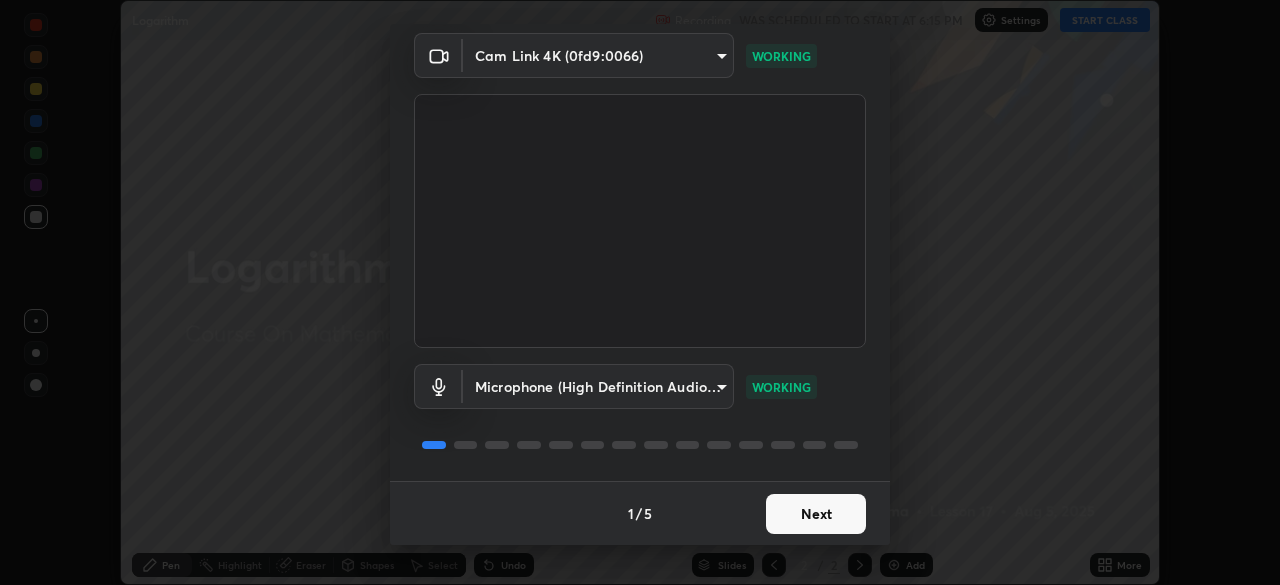 click on "Next" at bounding box center (816, 514) 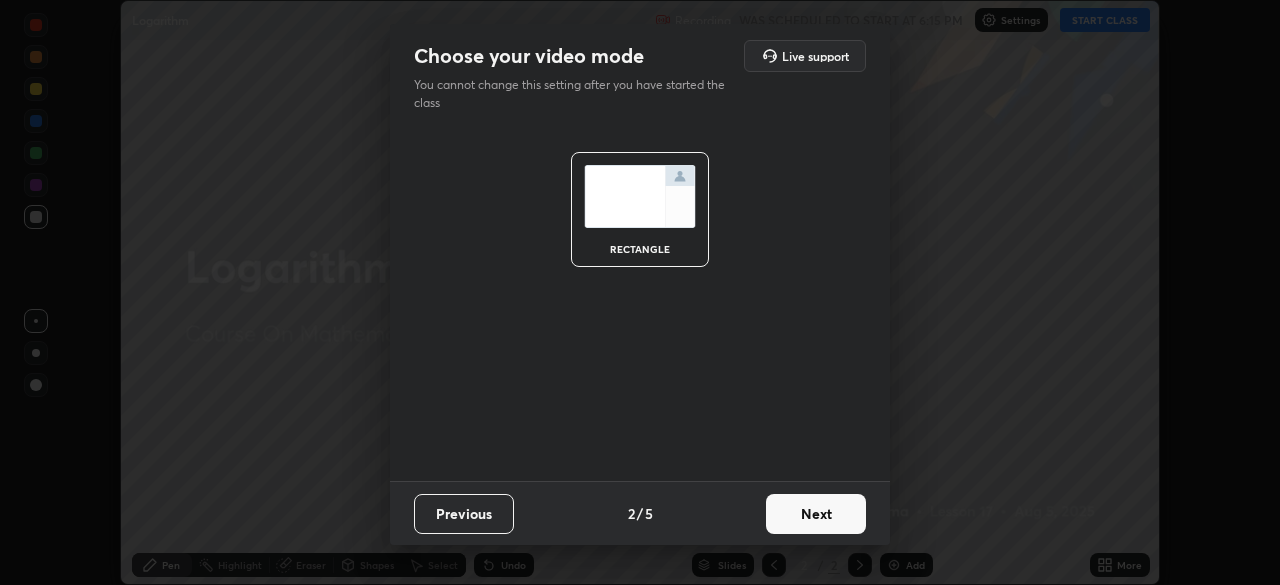 click on "Next" at bounding box center (816, 514) 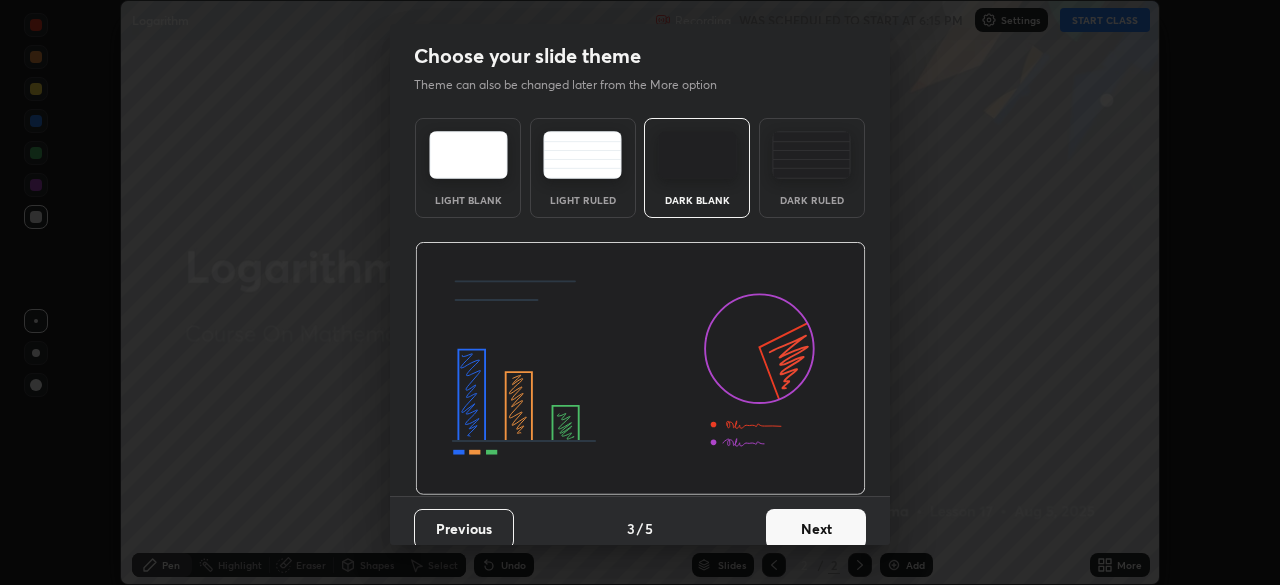 click on "Next" at bounding box center (816, 529) 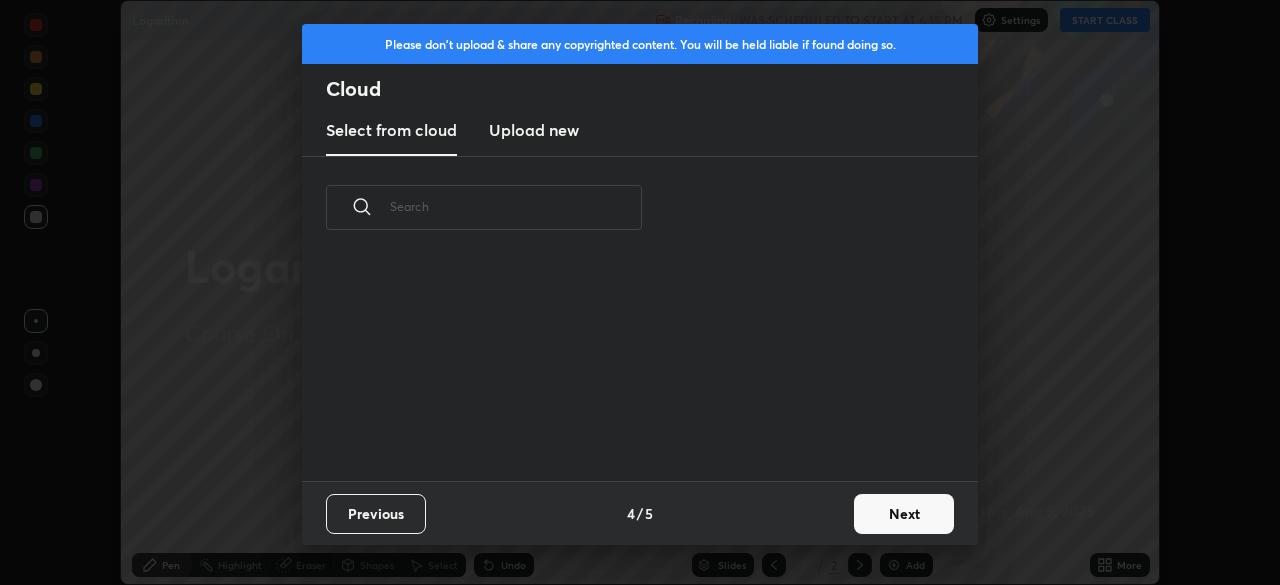 scroll, scrollTop: 7, scrollLeft: 11, axis: both 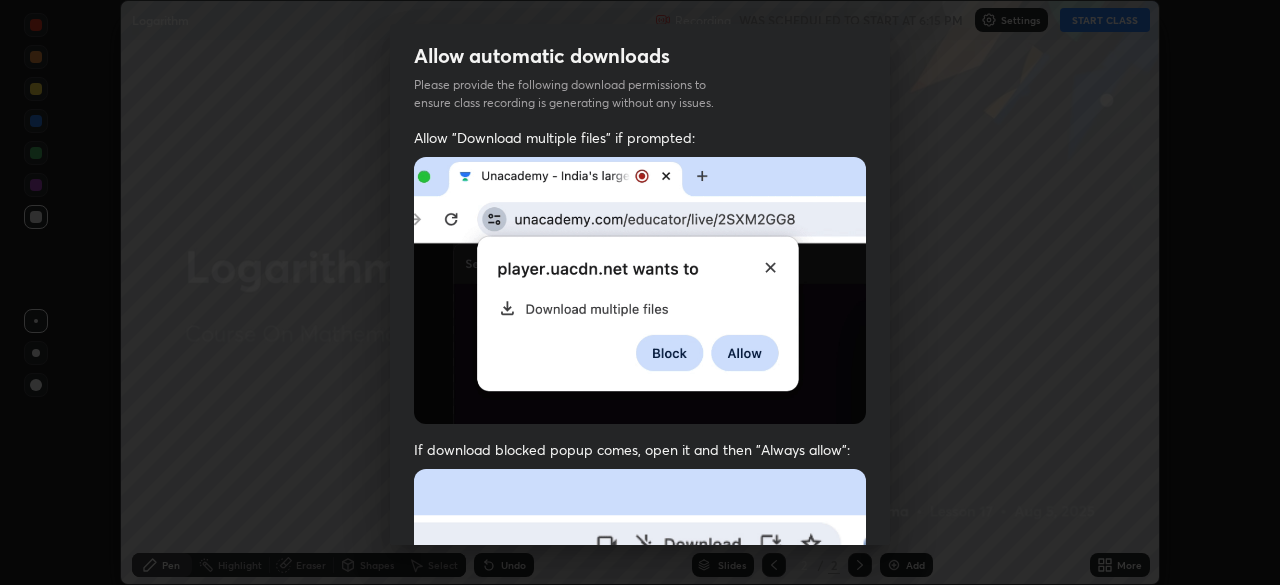 click on "Allow "Download multiple files" if prompted: If download blocked popup comes, open it and then "Always allow": I agree that if I don't provide required permissions, class recording will not be generated" at bounding box center (640, 549) 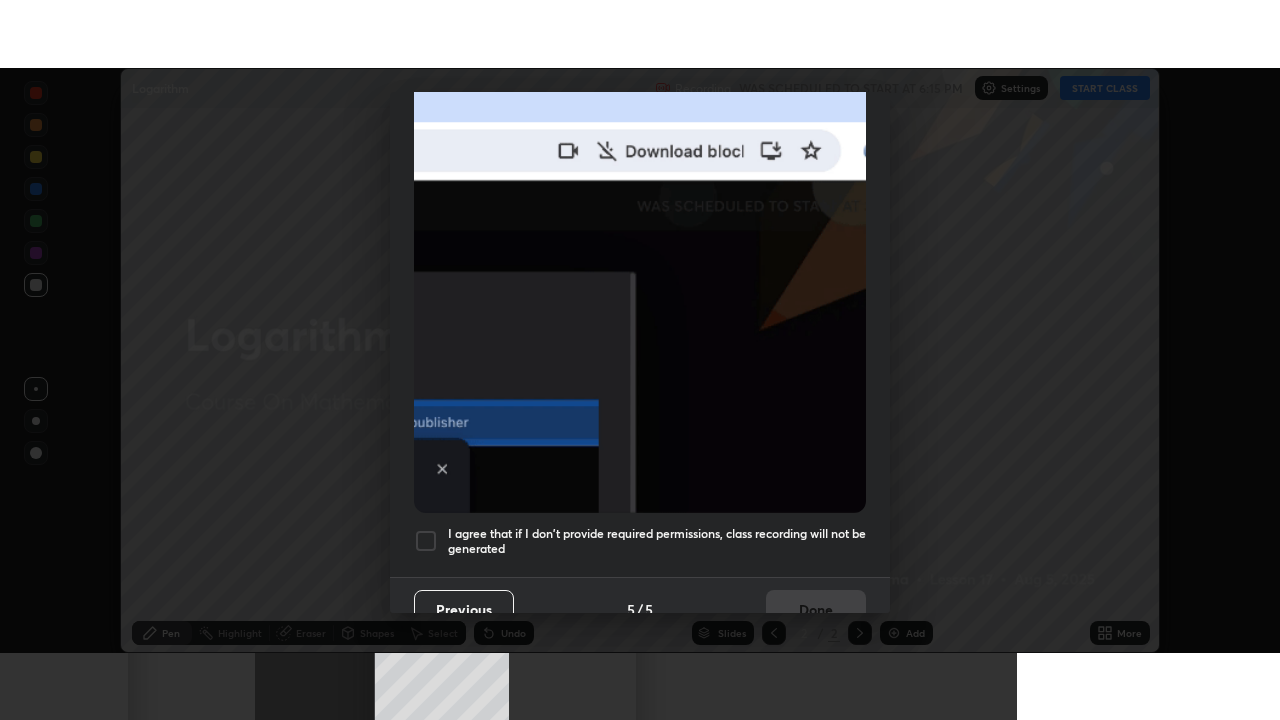 scroll, scrollTop: 479, scrollLeft: 0, axis: vertical 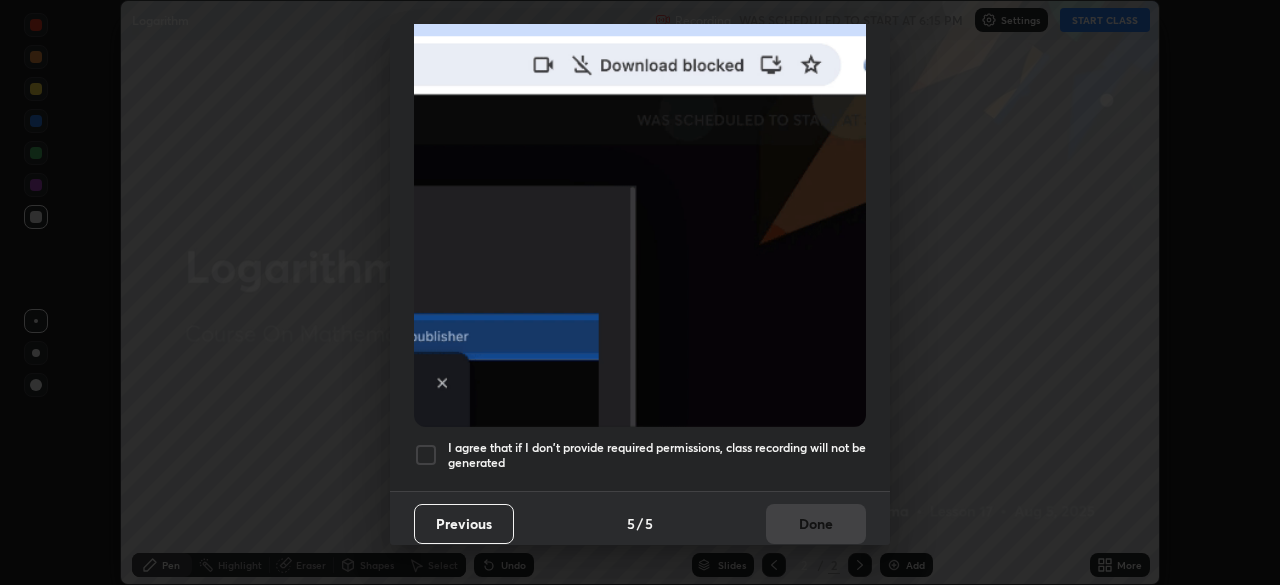 click on "Previous 5 / 5 Done" at bounding box center [640, 523] 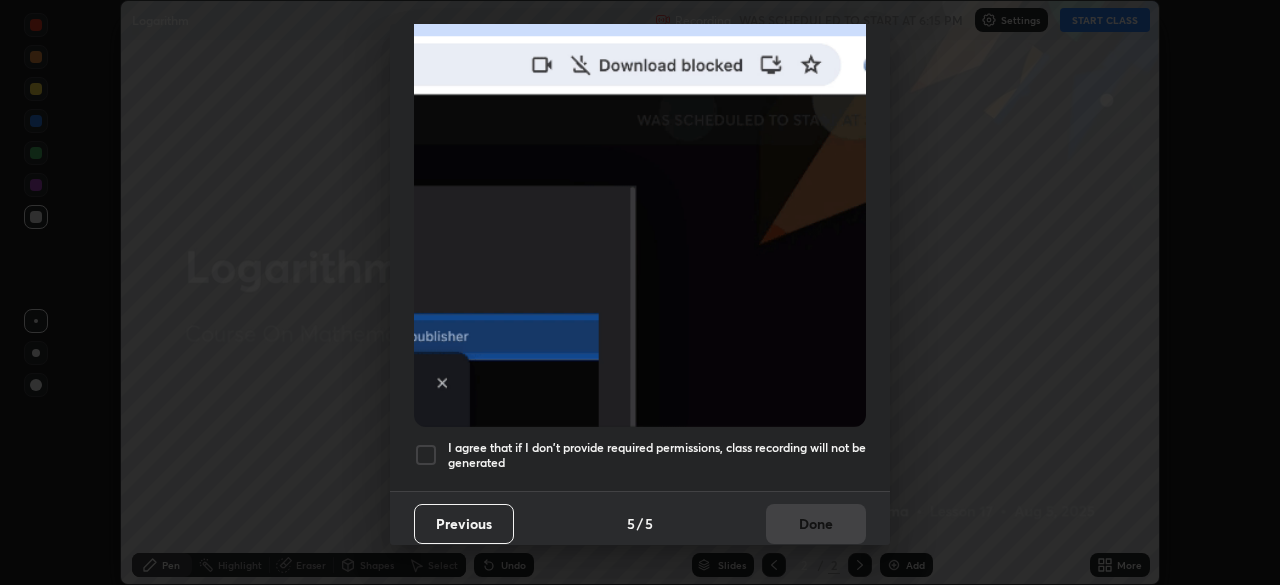click at bounding box center (426, 455) 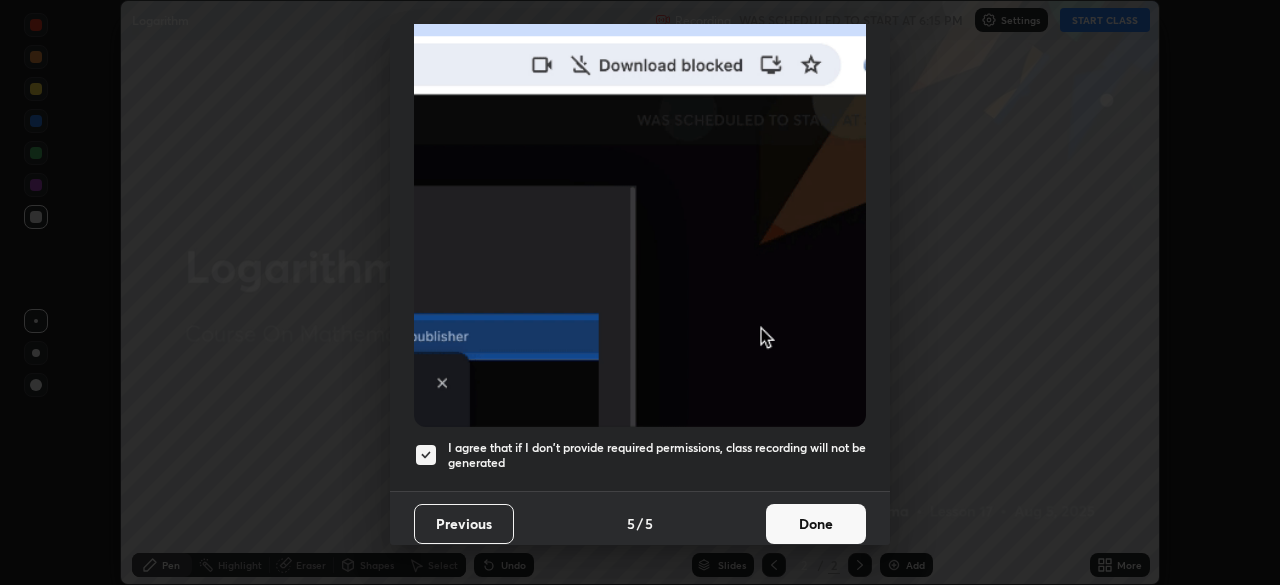 click on "Done" at bounding box center (816, 524) 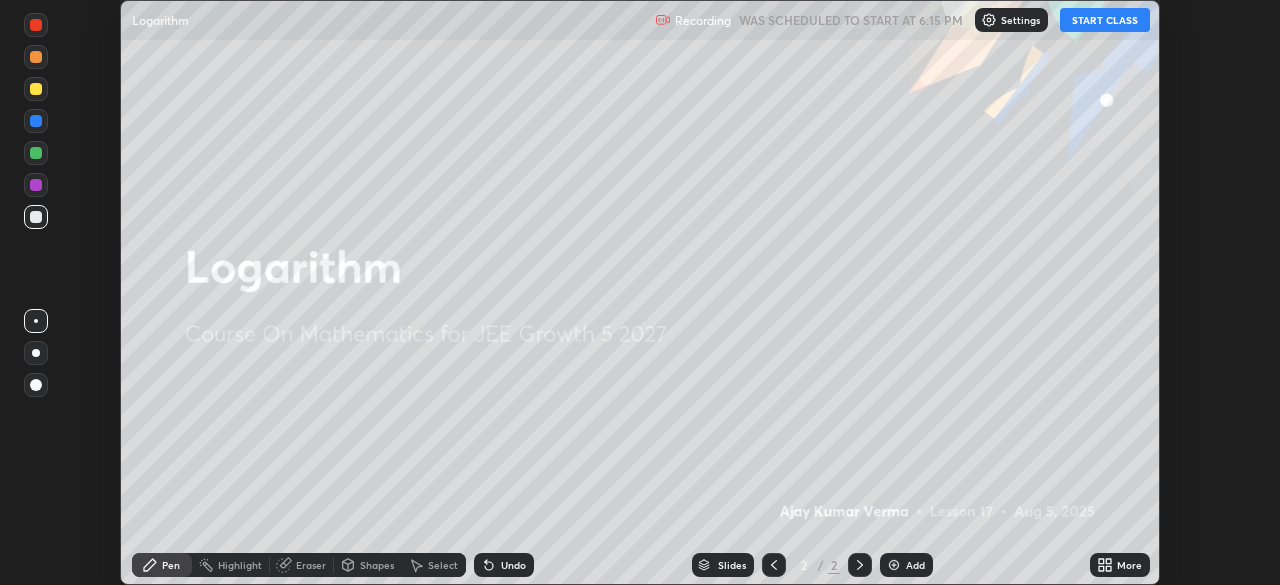 click on "START CLASS" at bounding box center [1105, 20] 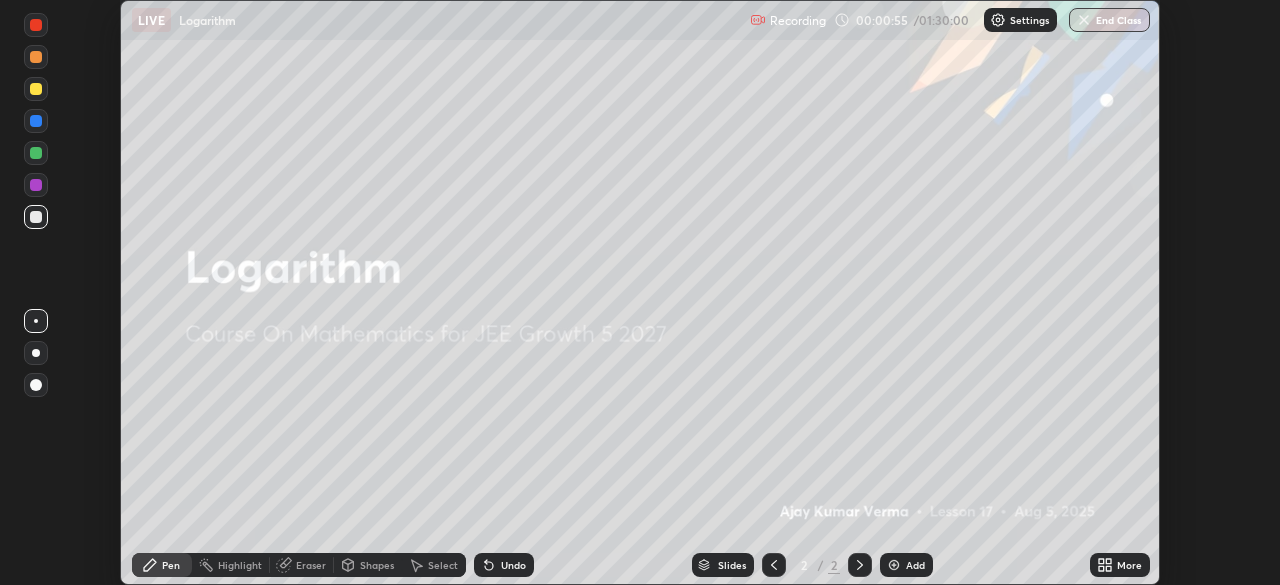 click 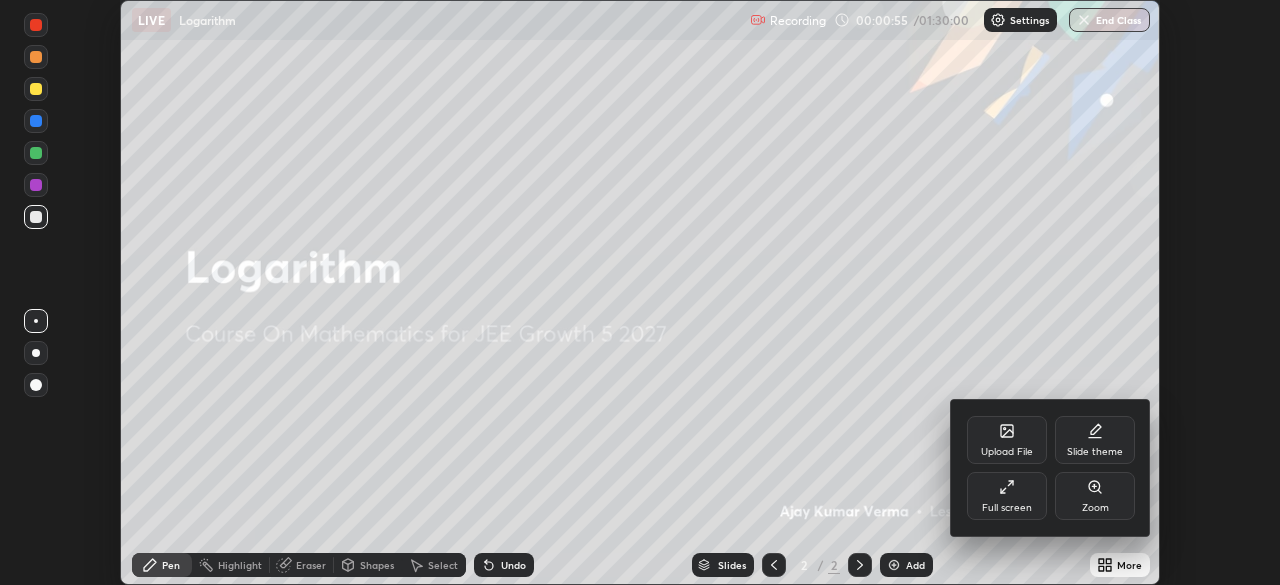 click 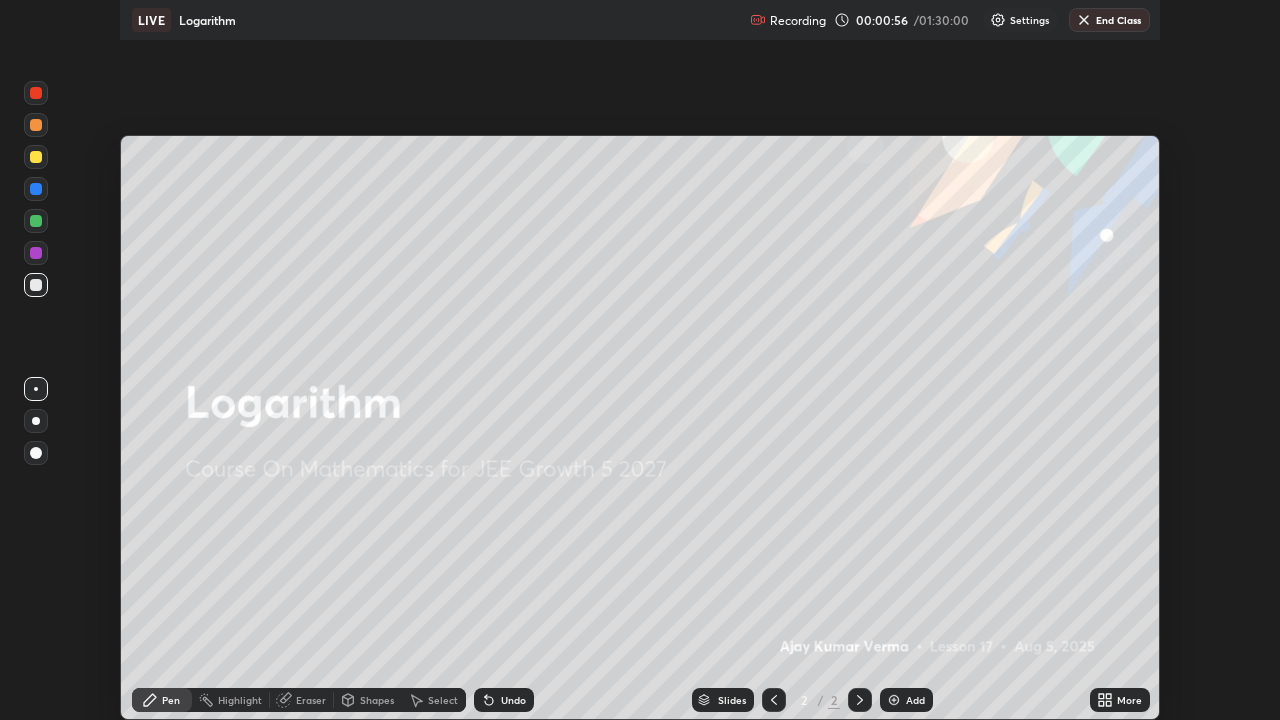 scroll, scrollTop: 99280, scrollLeft: 98720, axis: both 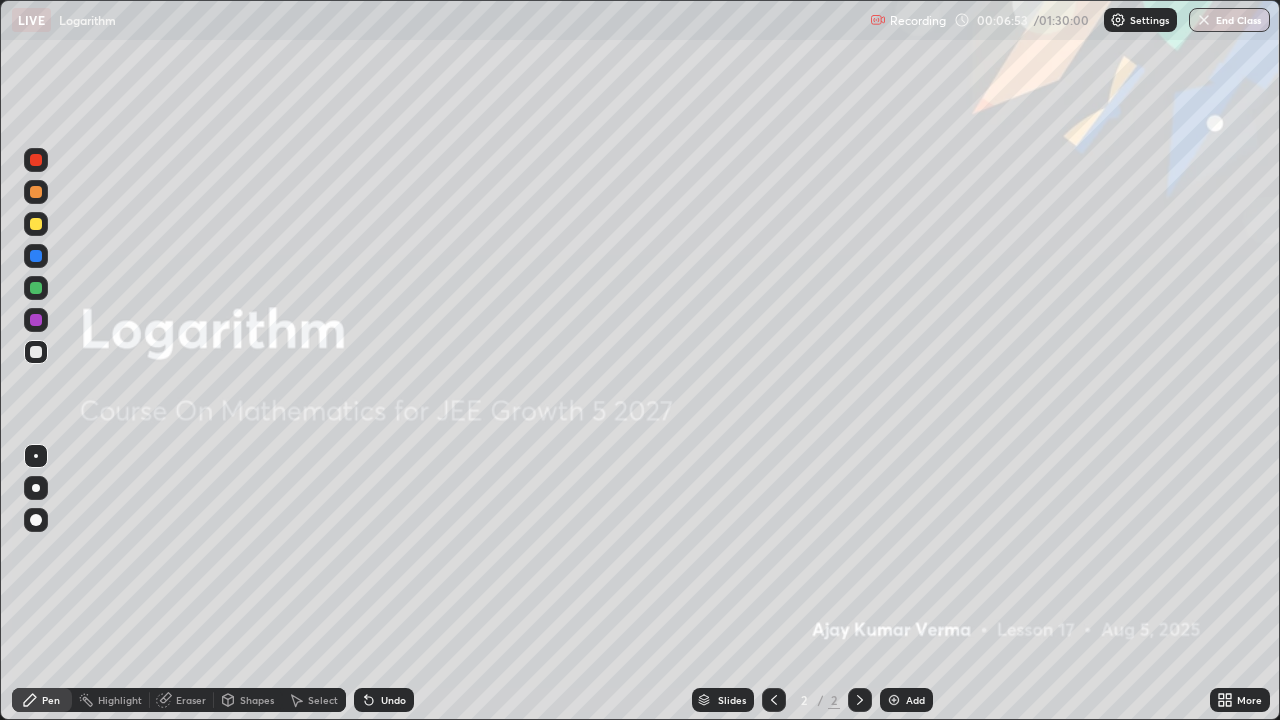 click at bounding box center [860, 700] 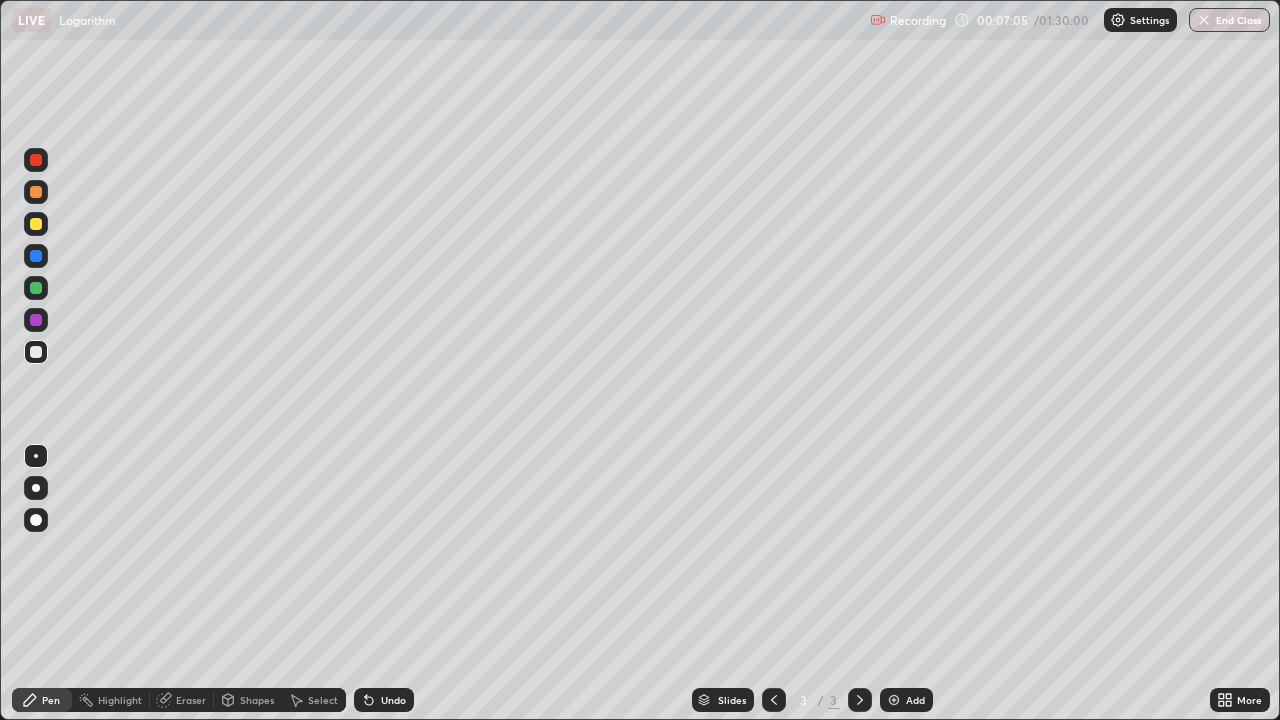 click at bounding box center [36, 224] 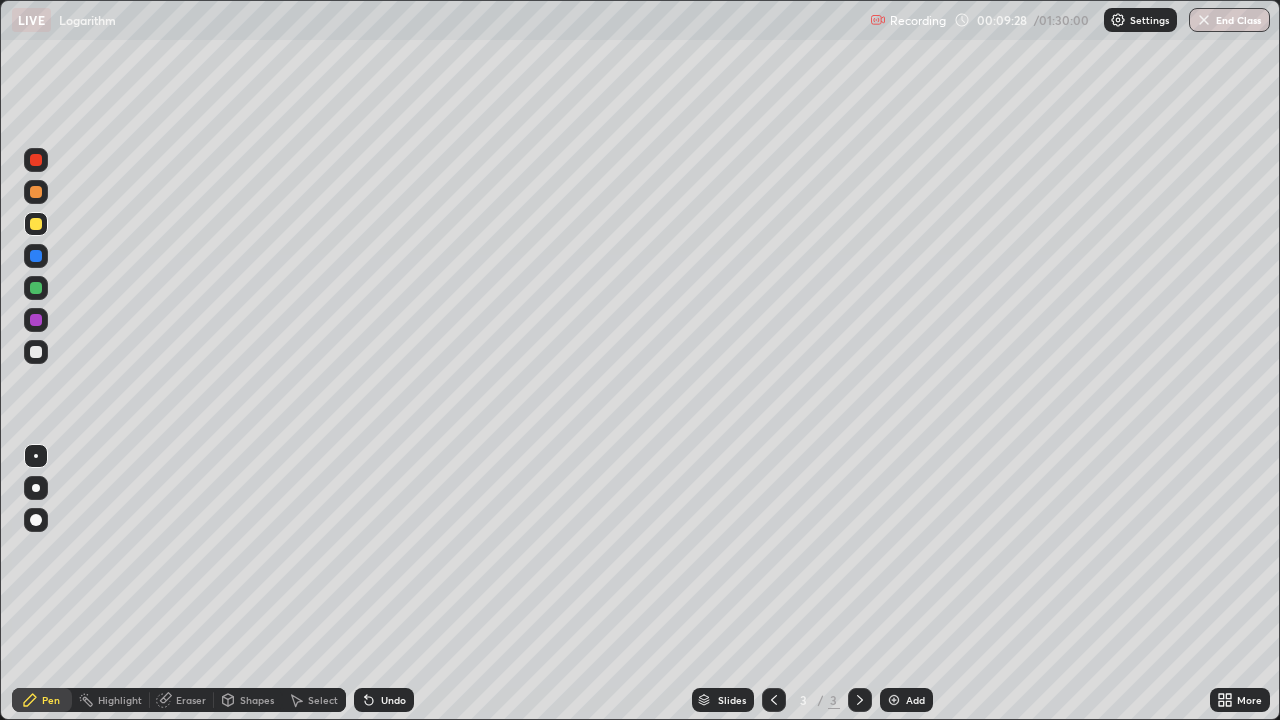 click at bounding box center (36, 320) 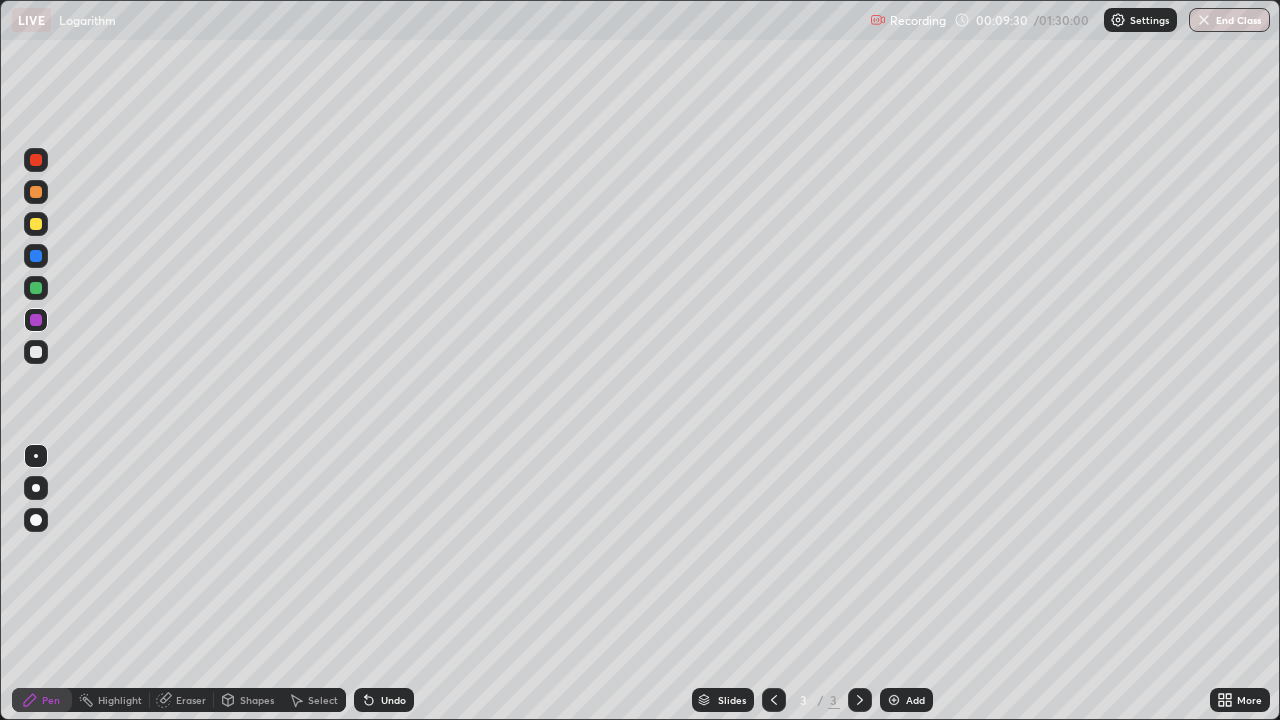 click at bounding box center [36, 320] 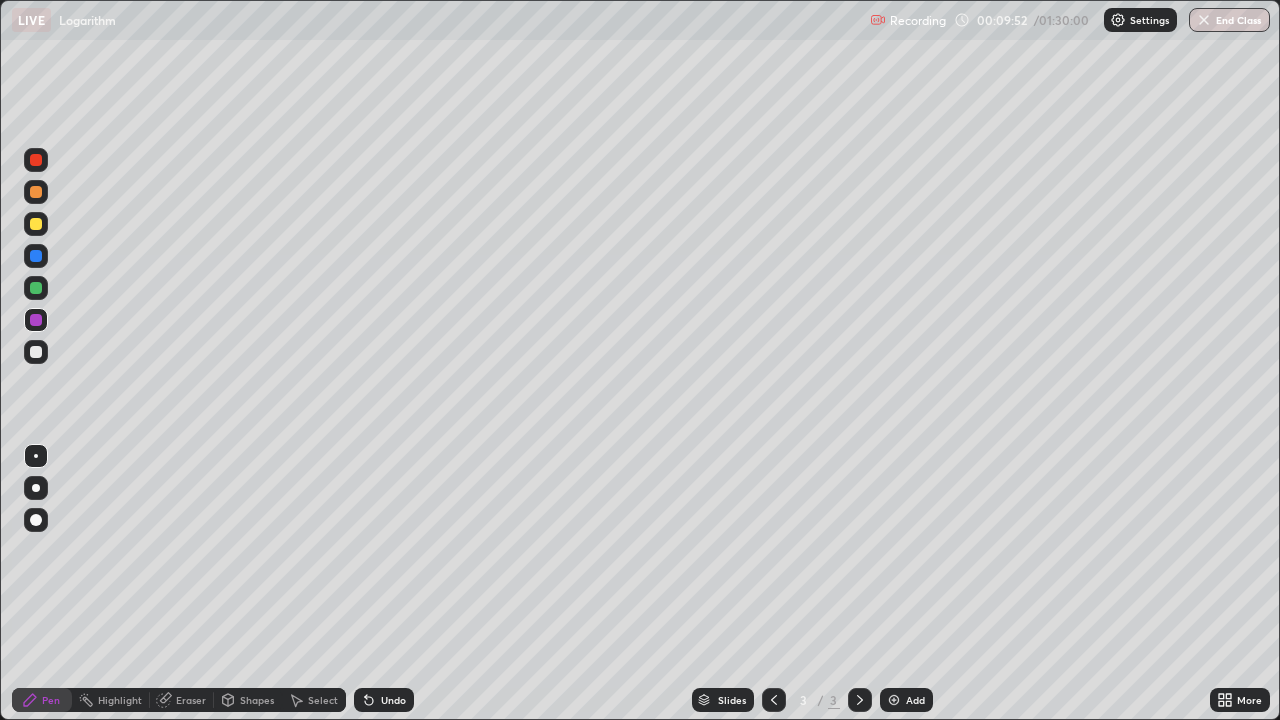 click at bounding box center (36, 352) 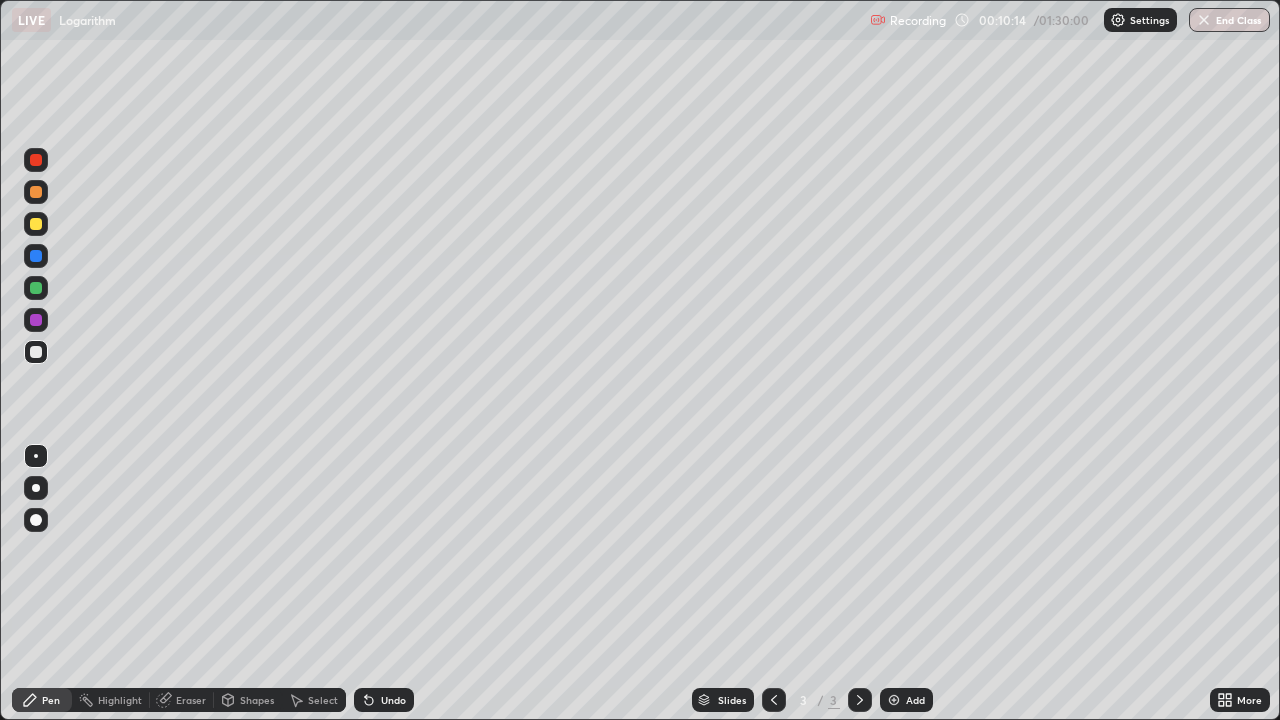 click on "Eraser" at bounding box center [191, 700] 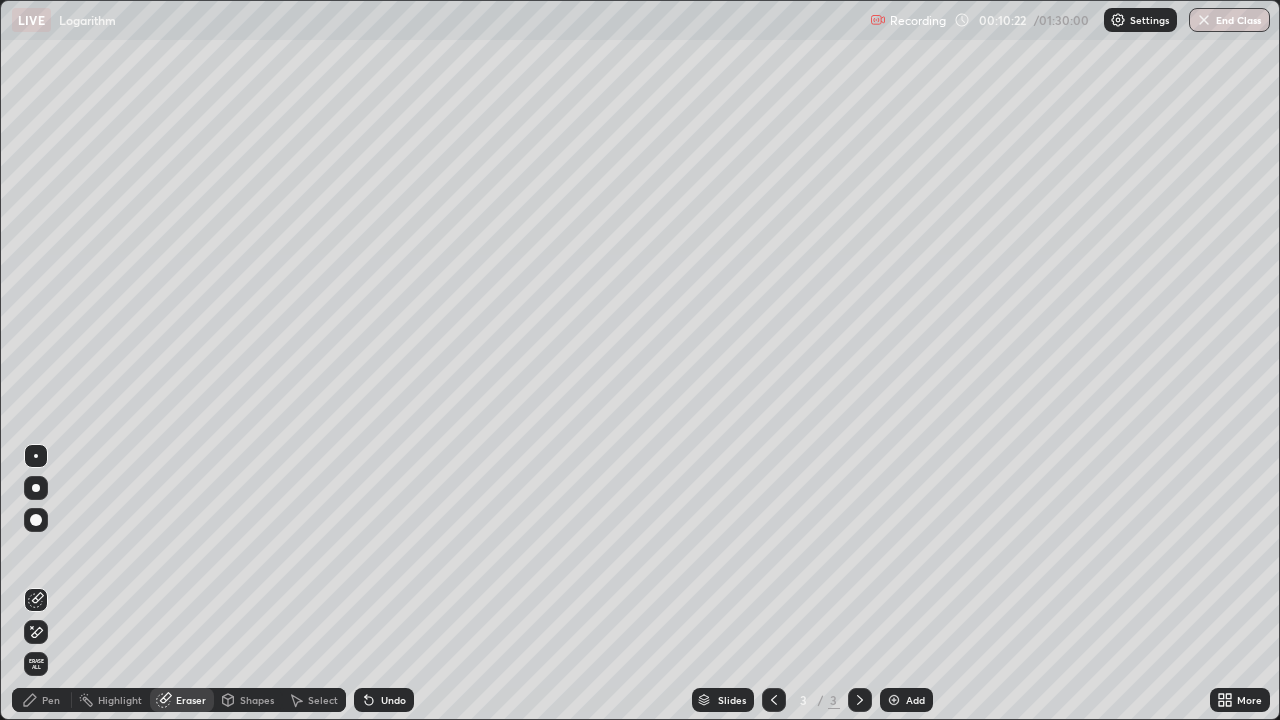 click on "Pen" at bounding box center [51, 700] 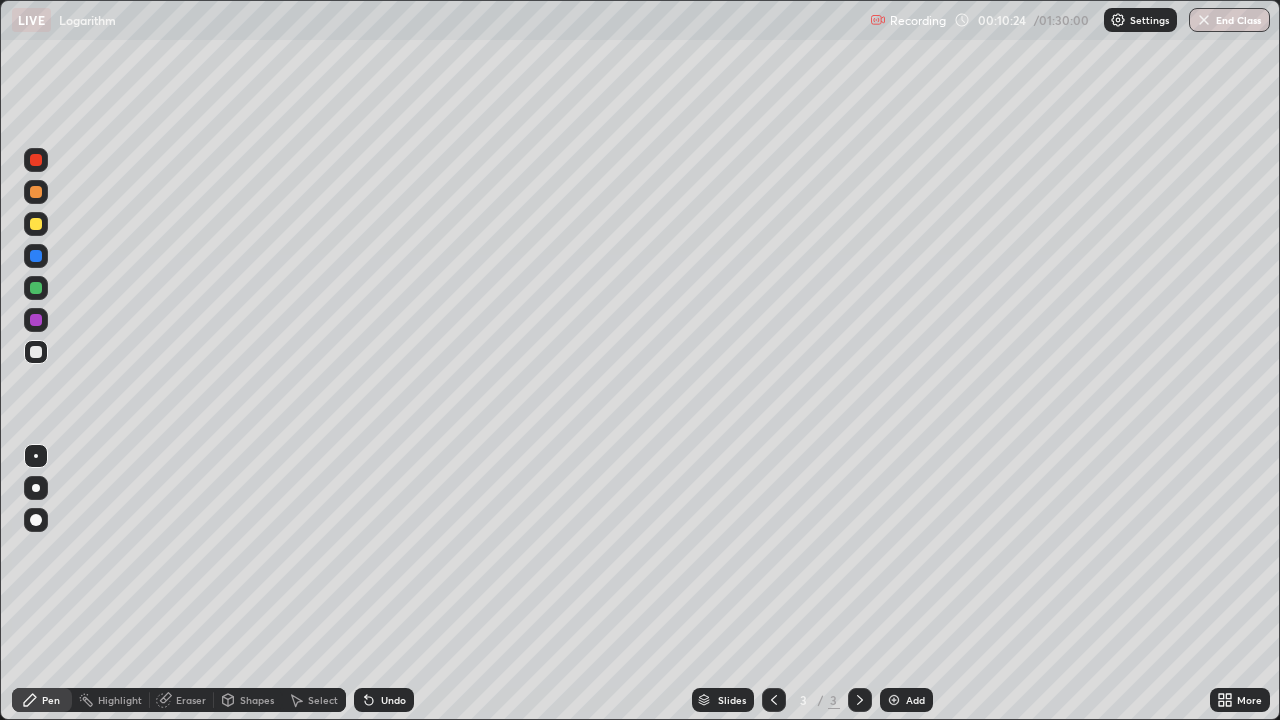 click at bounding box center (36, 320) 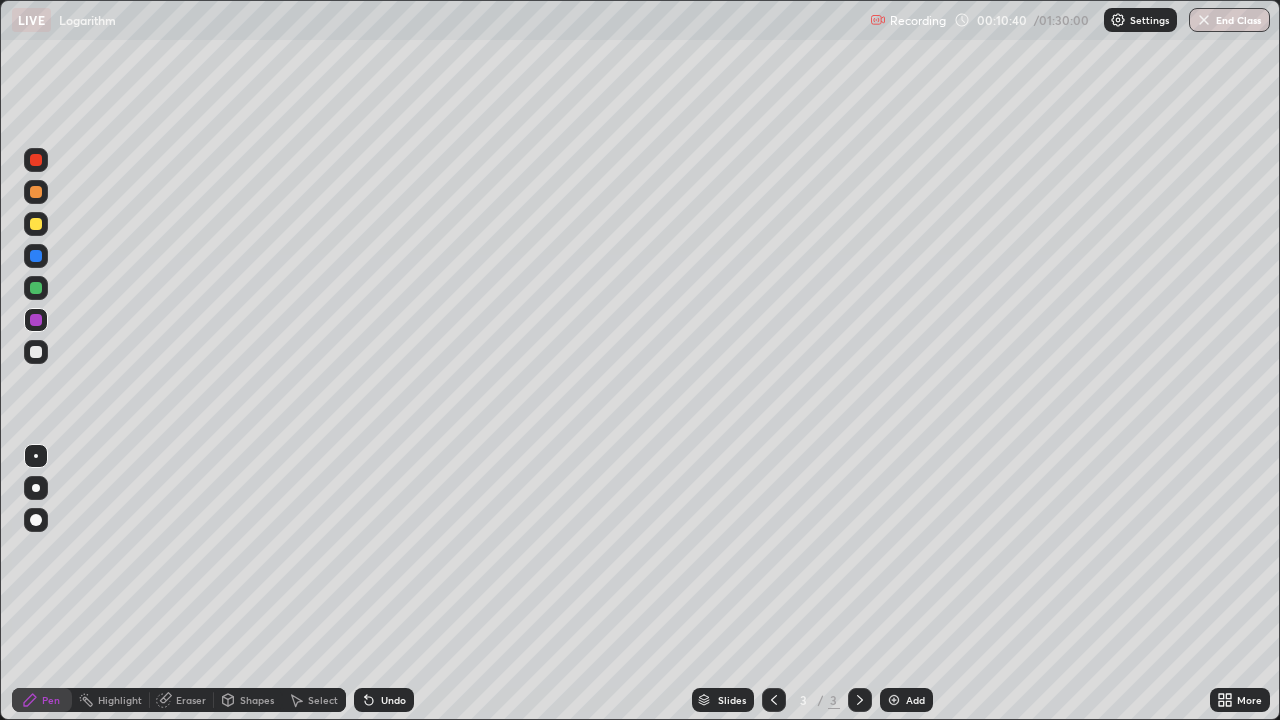 click on "Eraser" at bounding box center [191, 700] 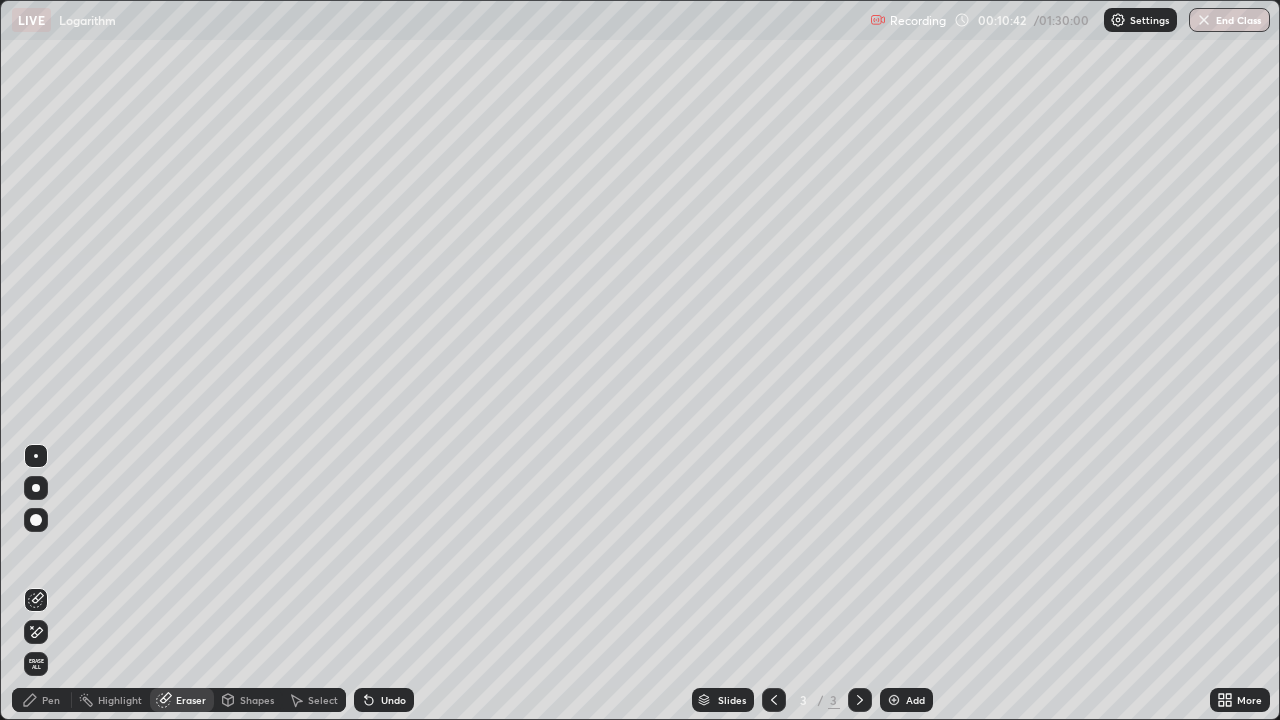 click on "Pen" at bounding box center (51, 700) 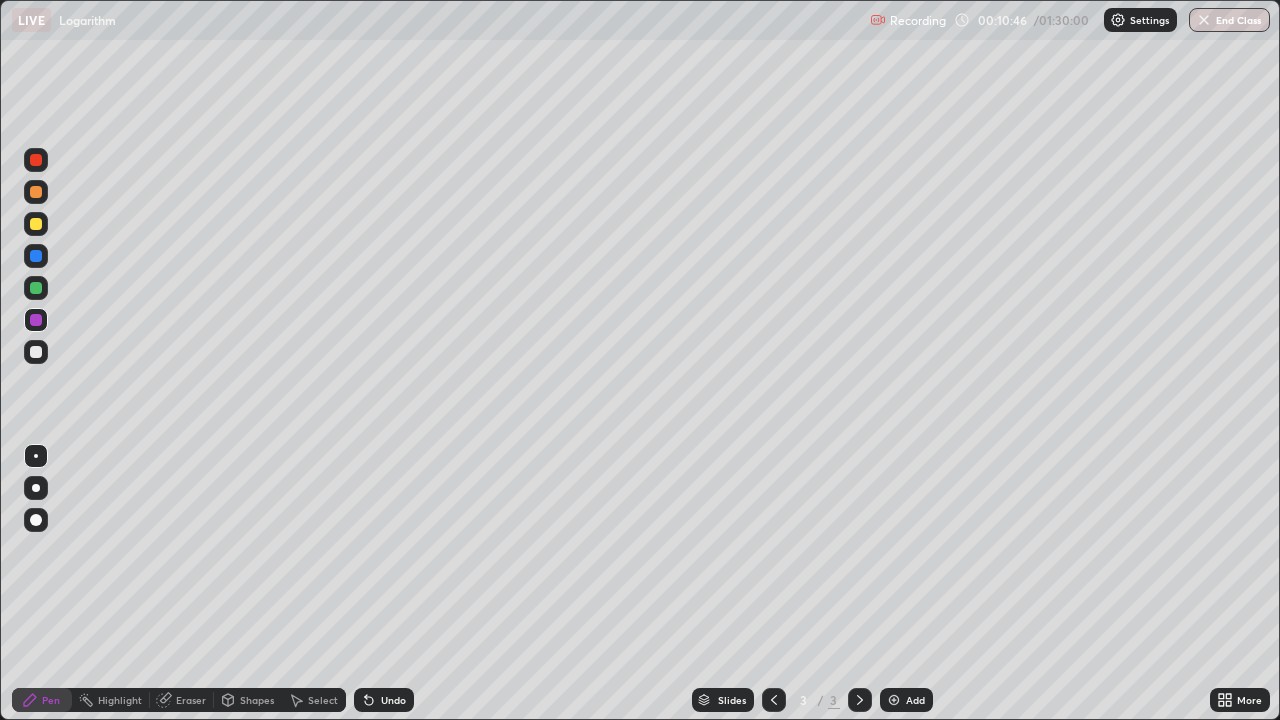 click on "Eraser" at bounding box center (191, 700) 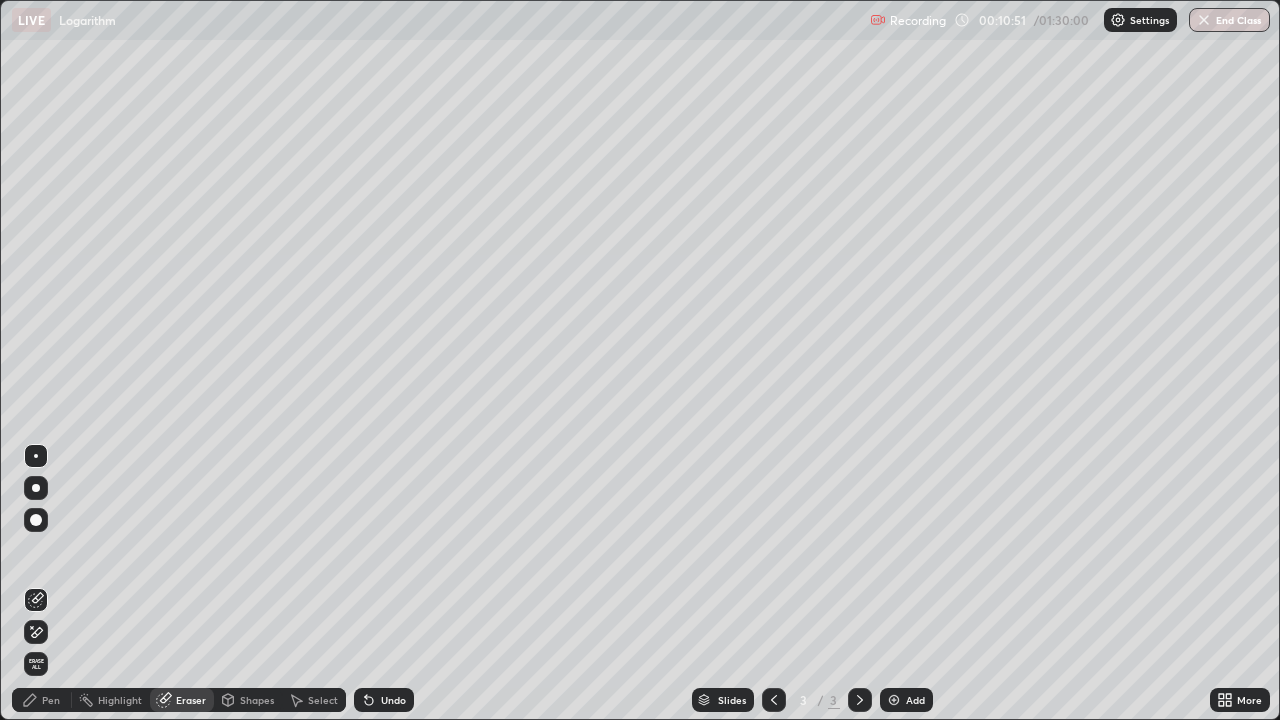 click on "Pen" at bounding box center [51, 700] 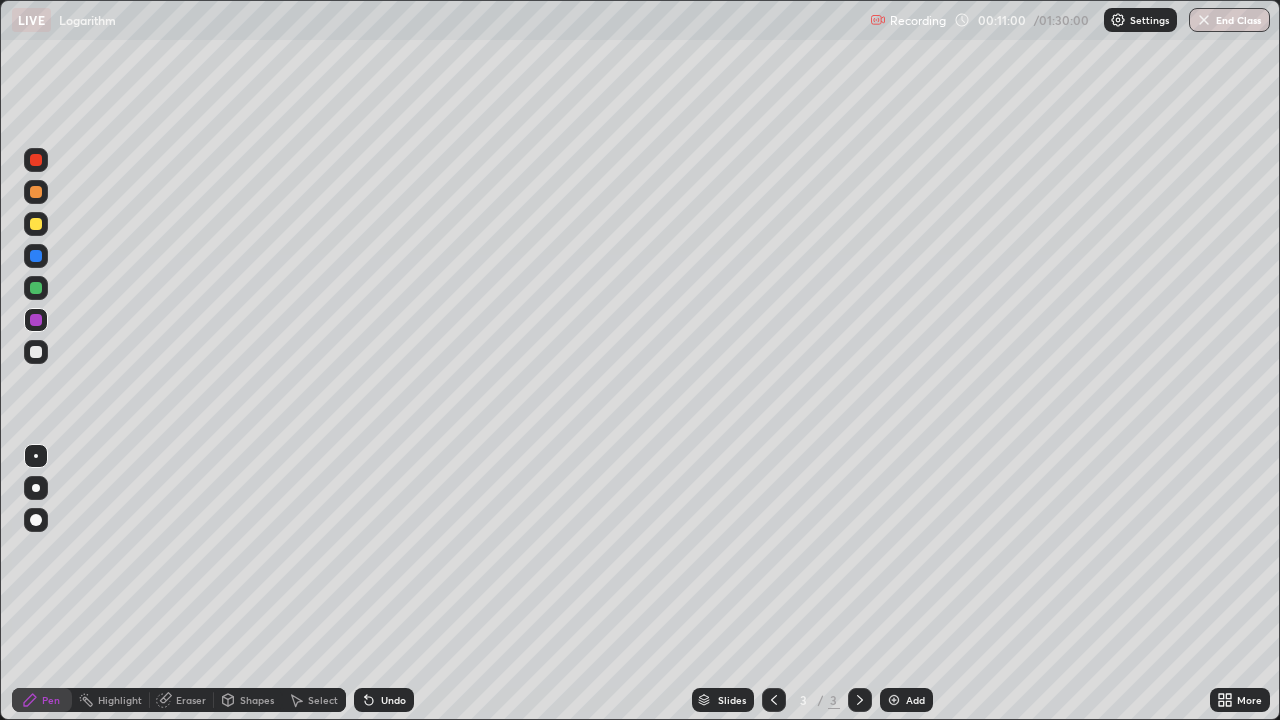 click on "Eraser" at bounding box center [191, 700] 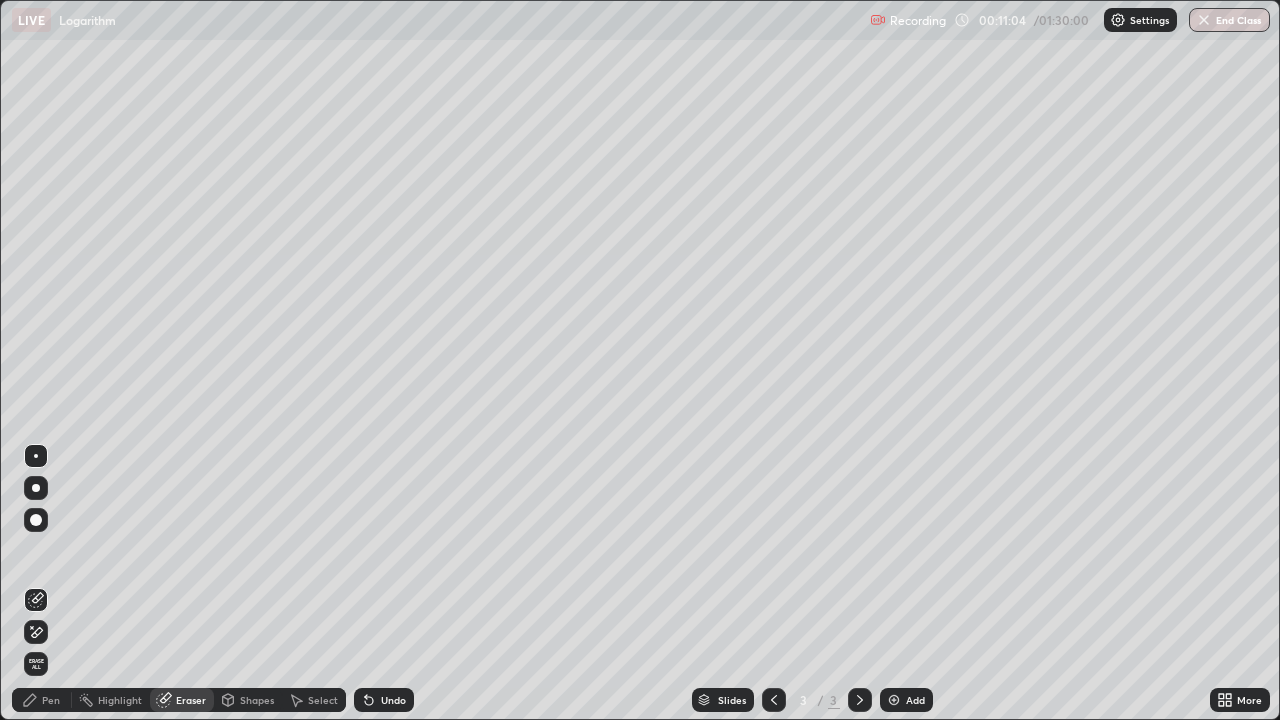 click on "Pen" at bounding box center (42, 700) 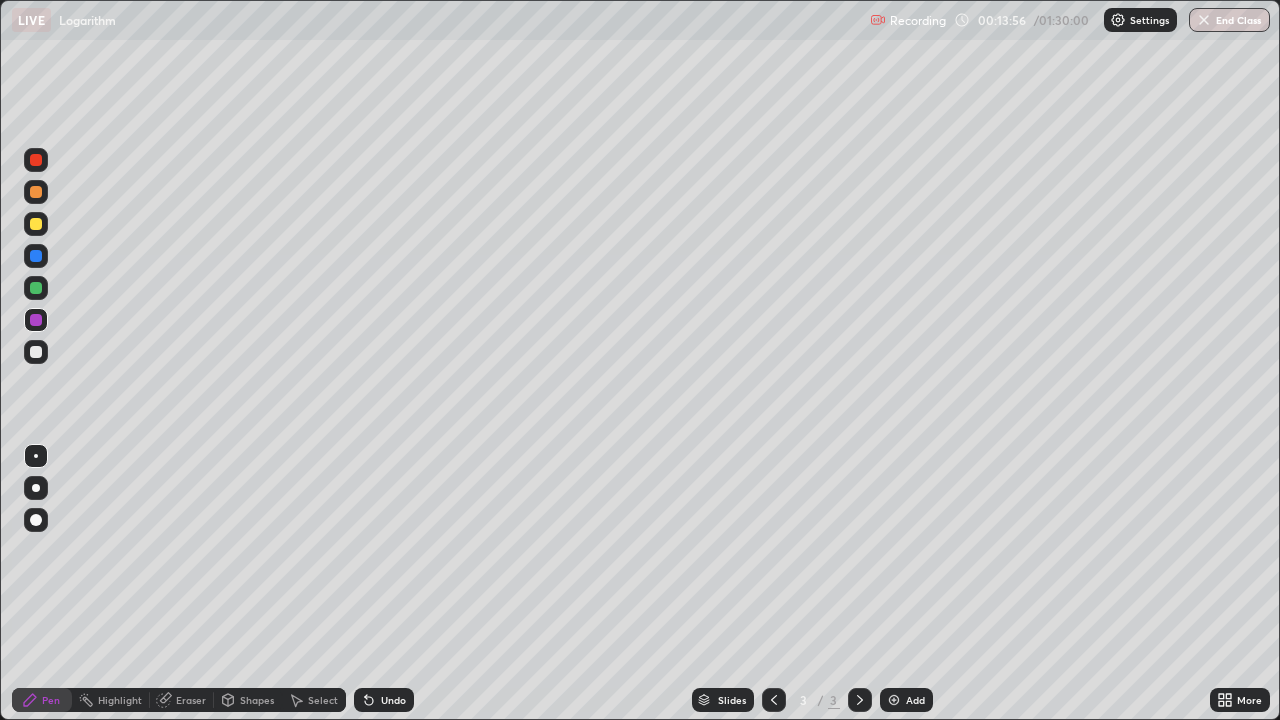 click 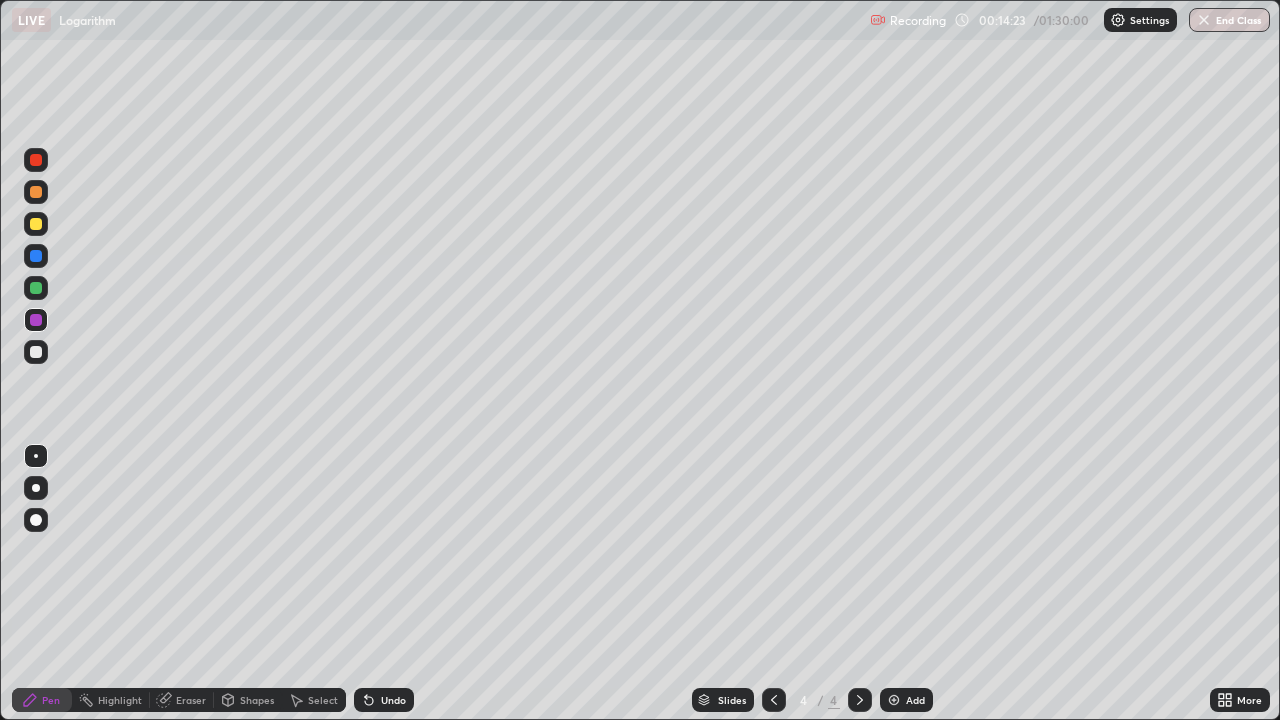 click at bounding box center (36, 224) 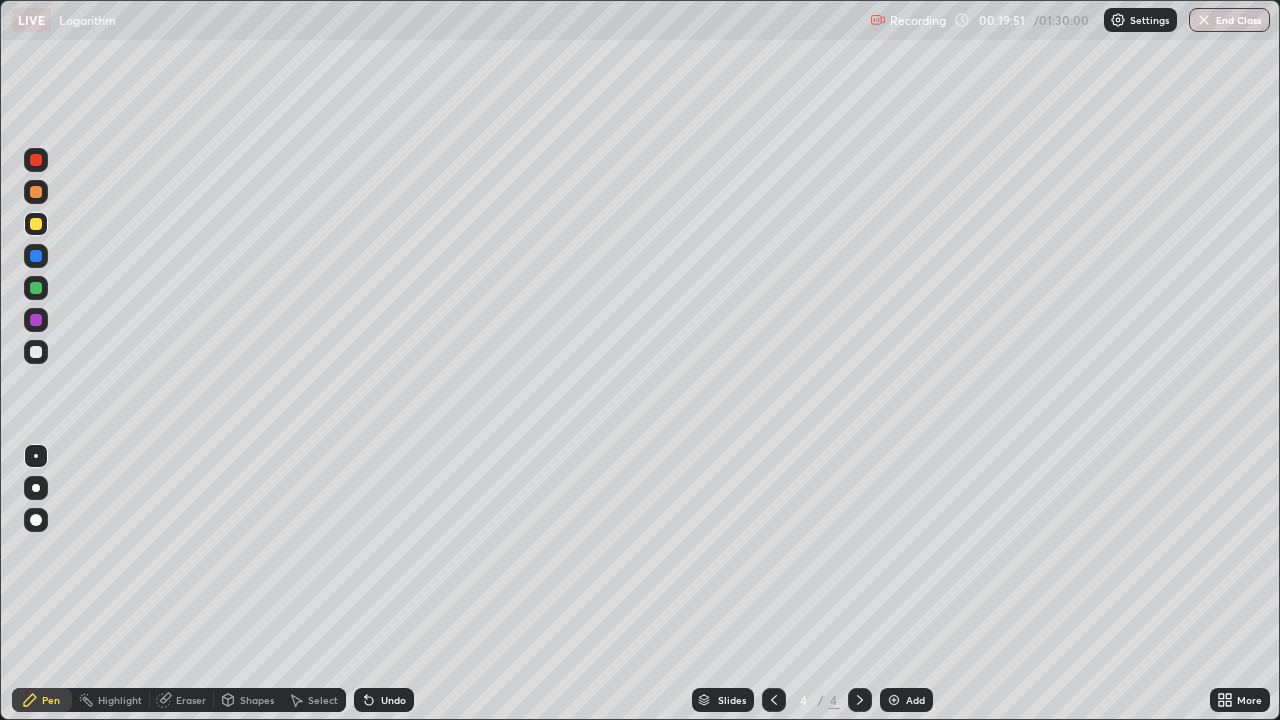 click at bounding box center (36, 224) 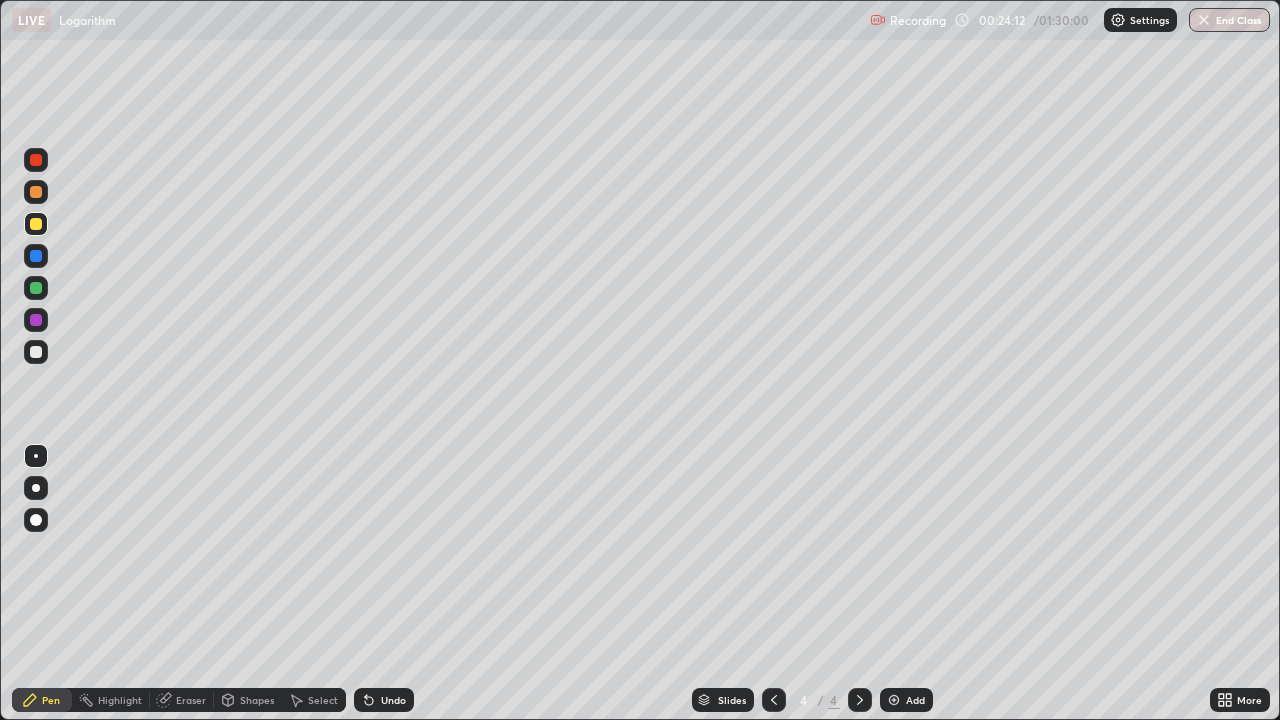 click at bounding box center [36, 352] 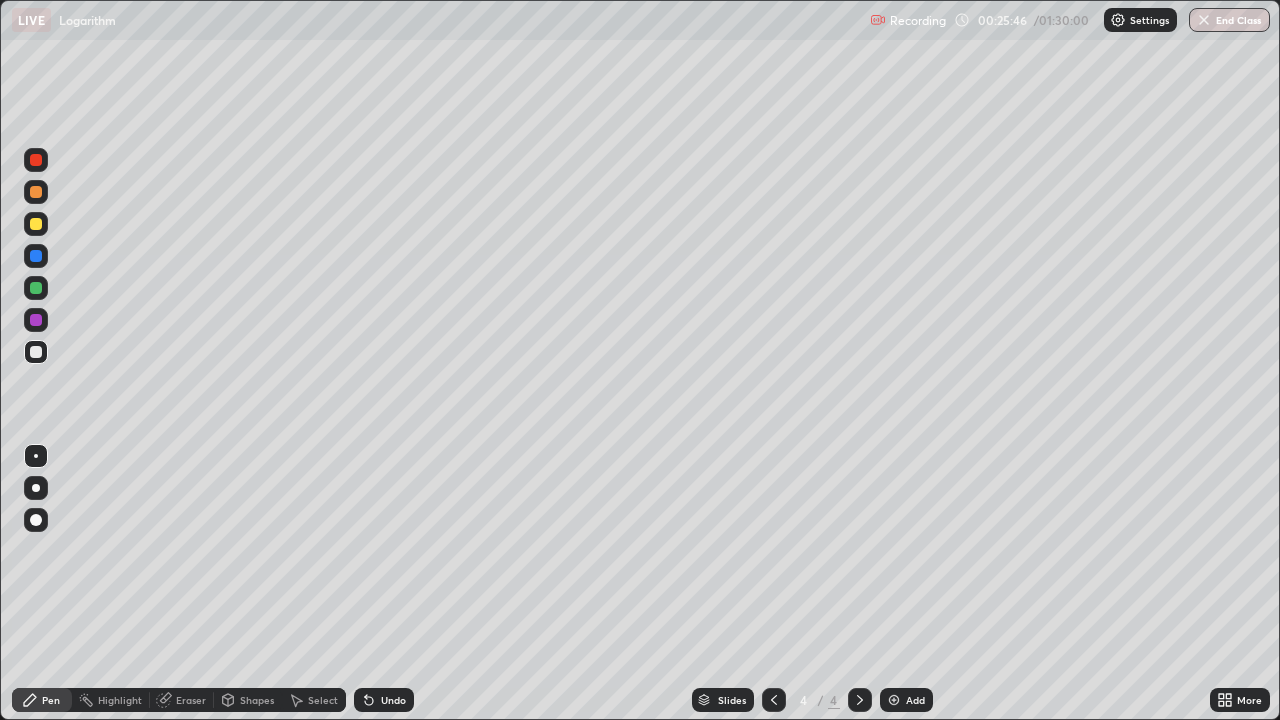 click at bounding box center [894, 700] 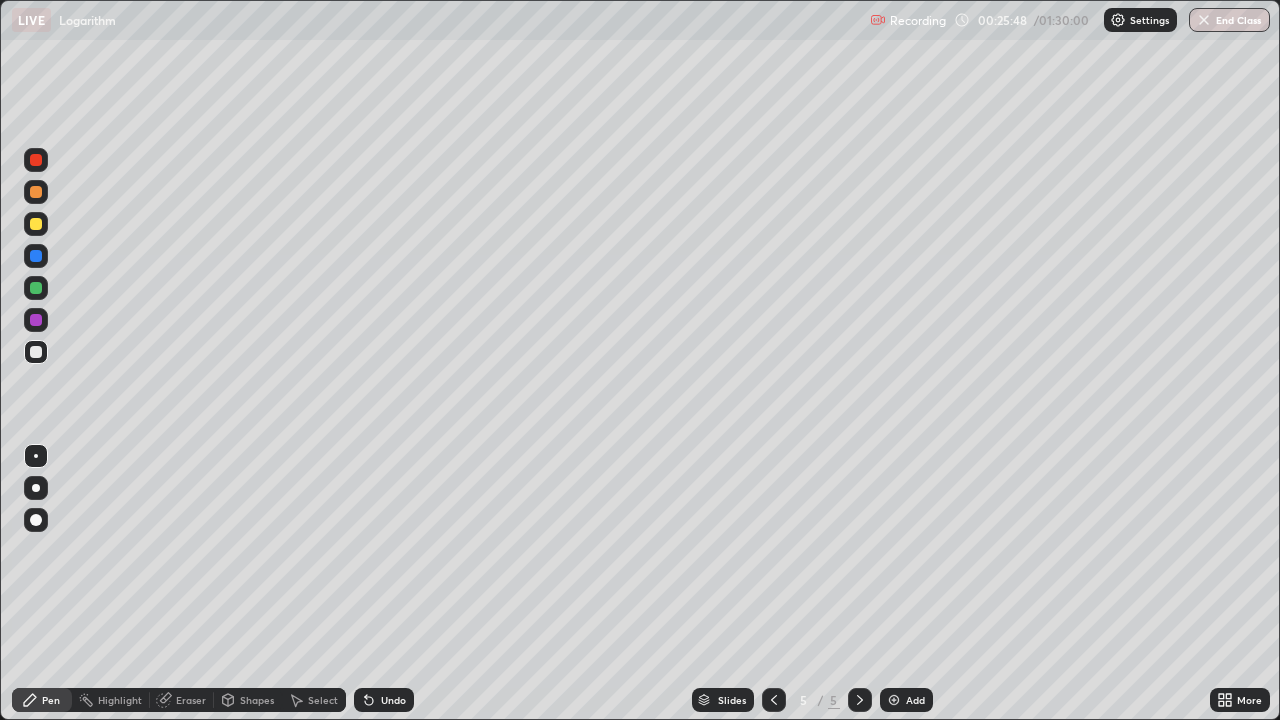 click at bounding box center [36, 192] 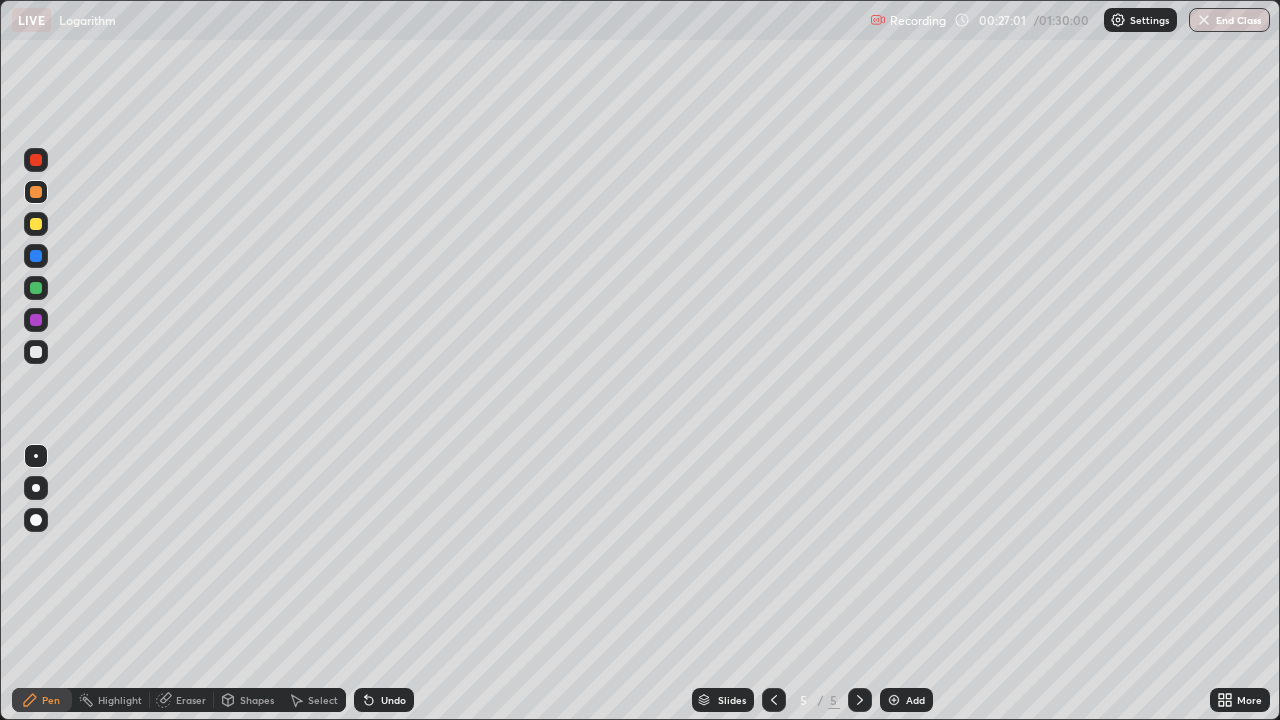 click at bounding box center (36, 256) 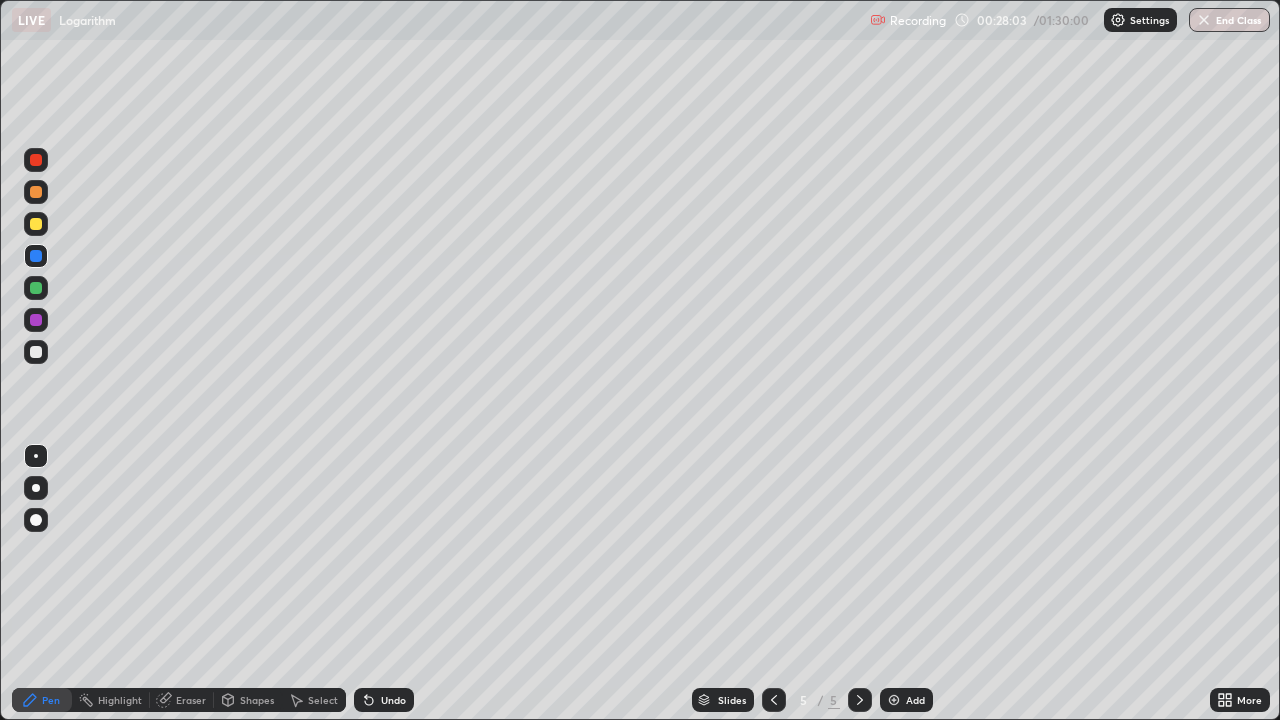 click at bounding box center (36, 224) 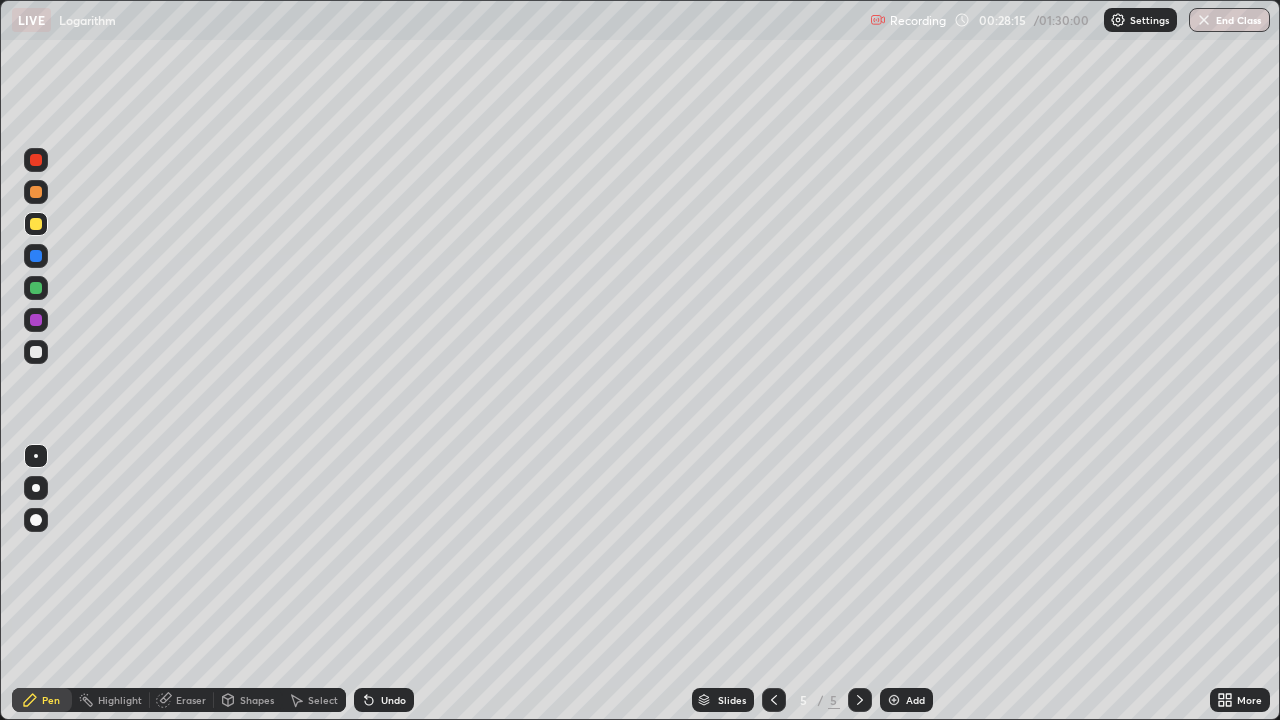 click at bounding box center [36, 352] 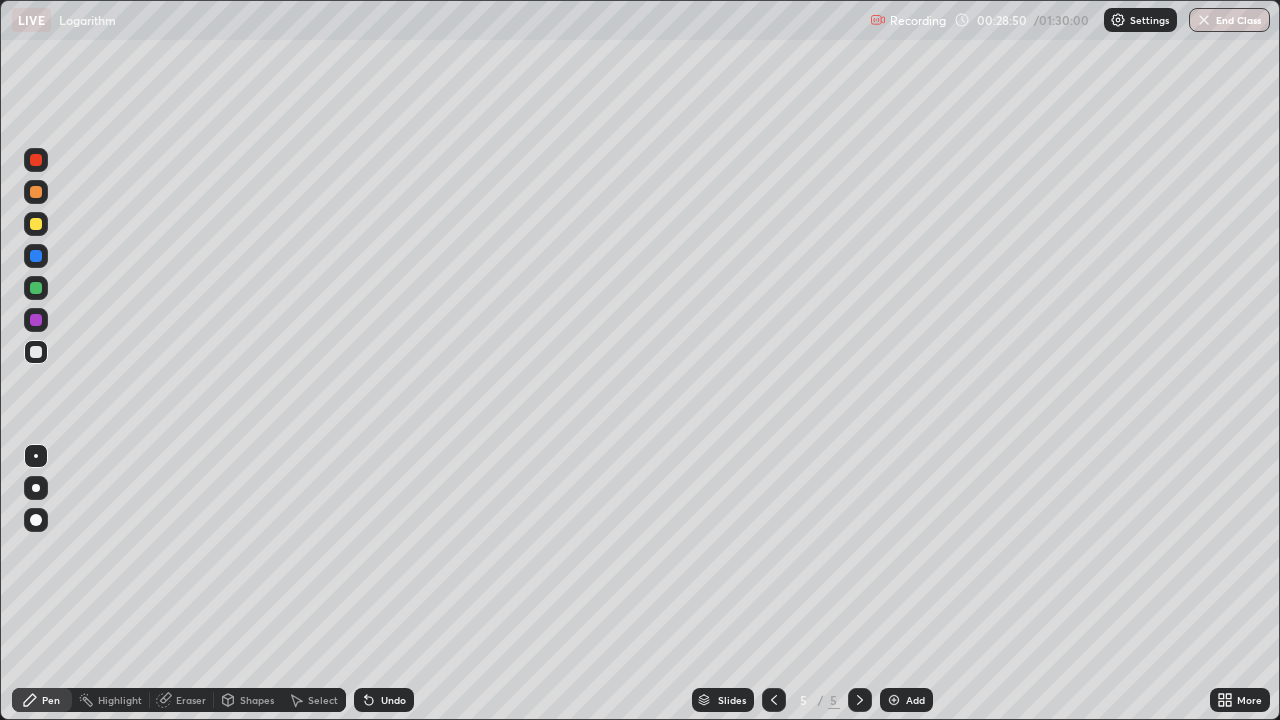 click at bounding box center [36, 320] 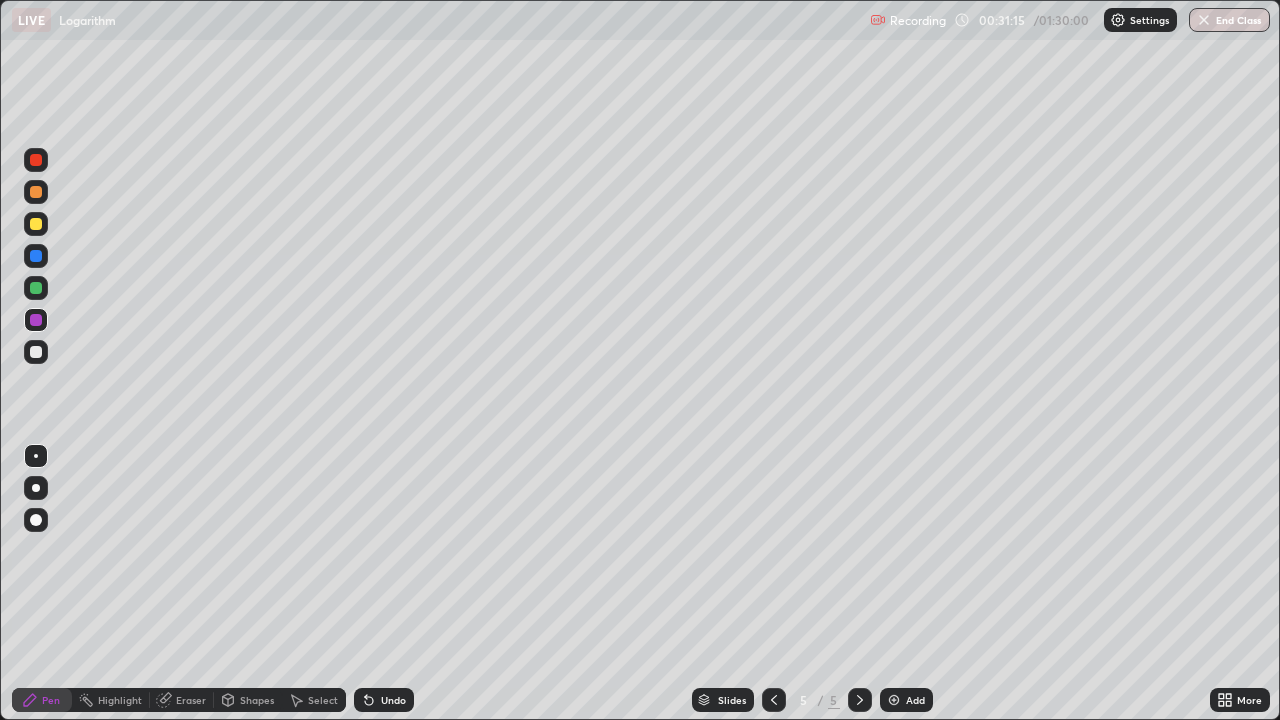click at bounding box center [894, 700] 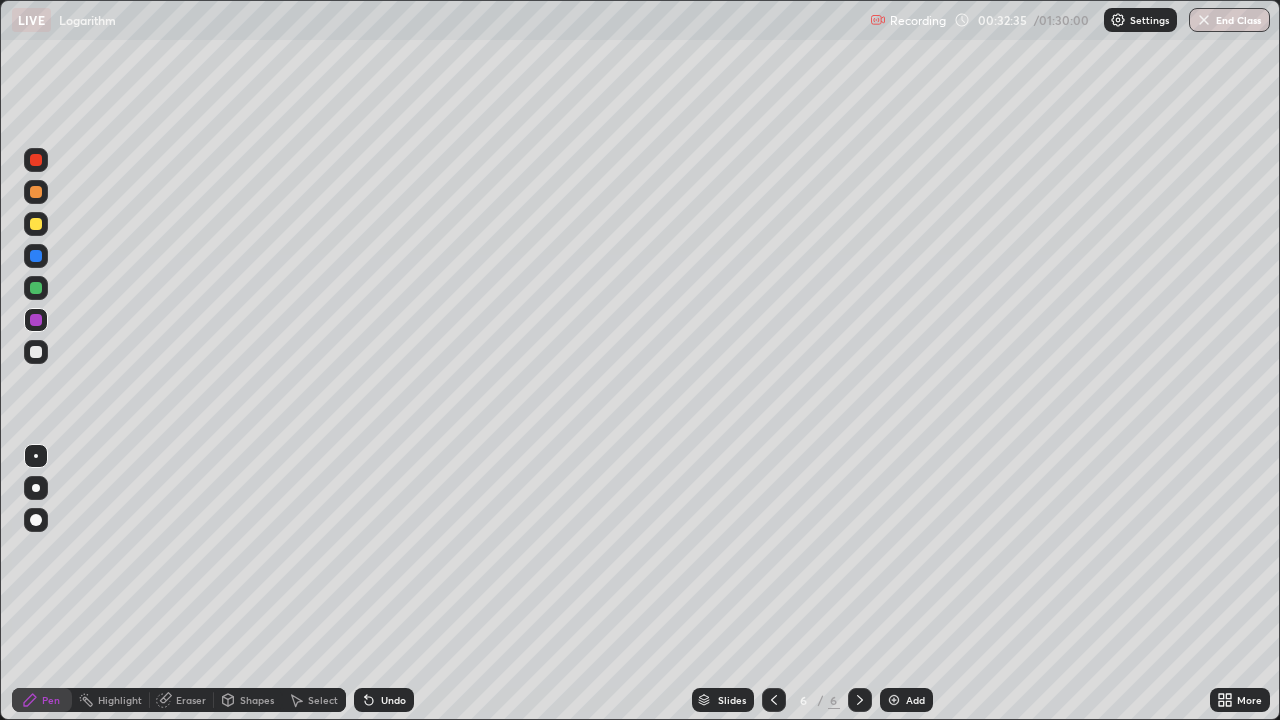 click at bounding box center (36, 352) 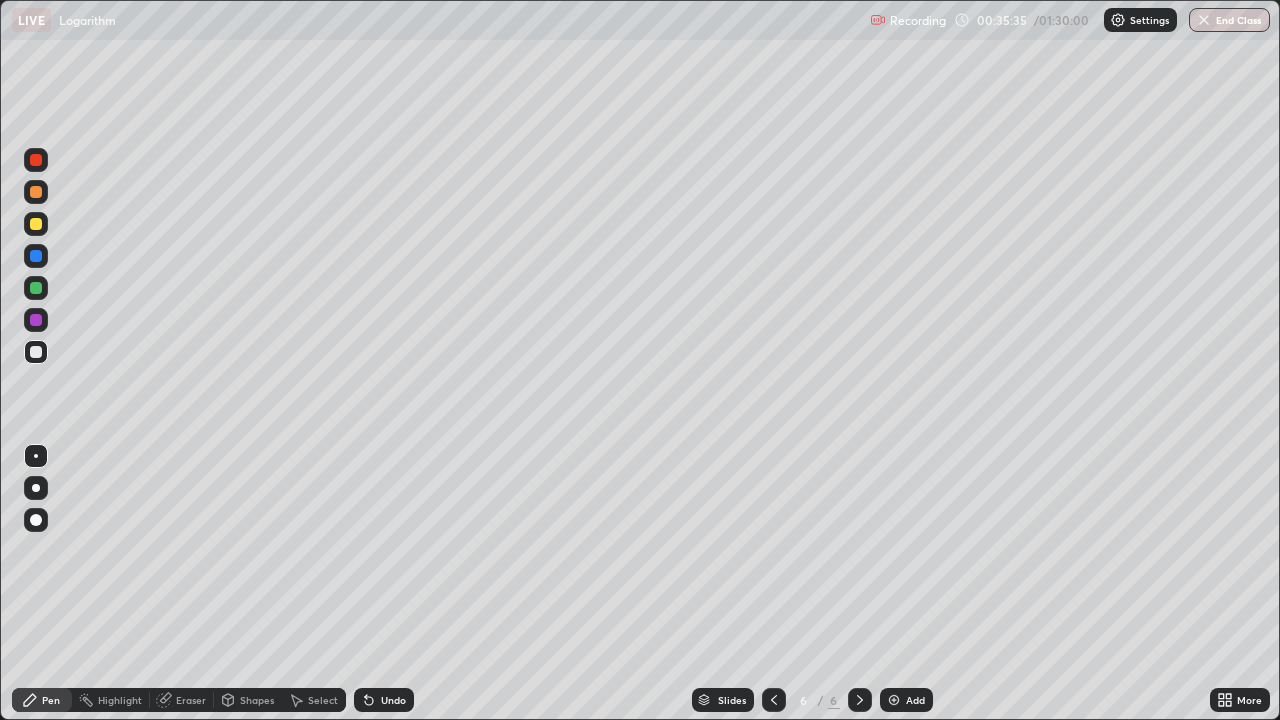 click on "Add" at bounding box center (906, 700) 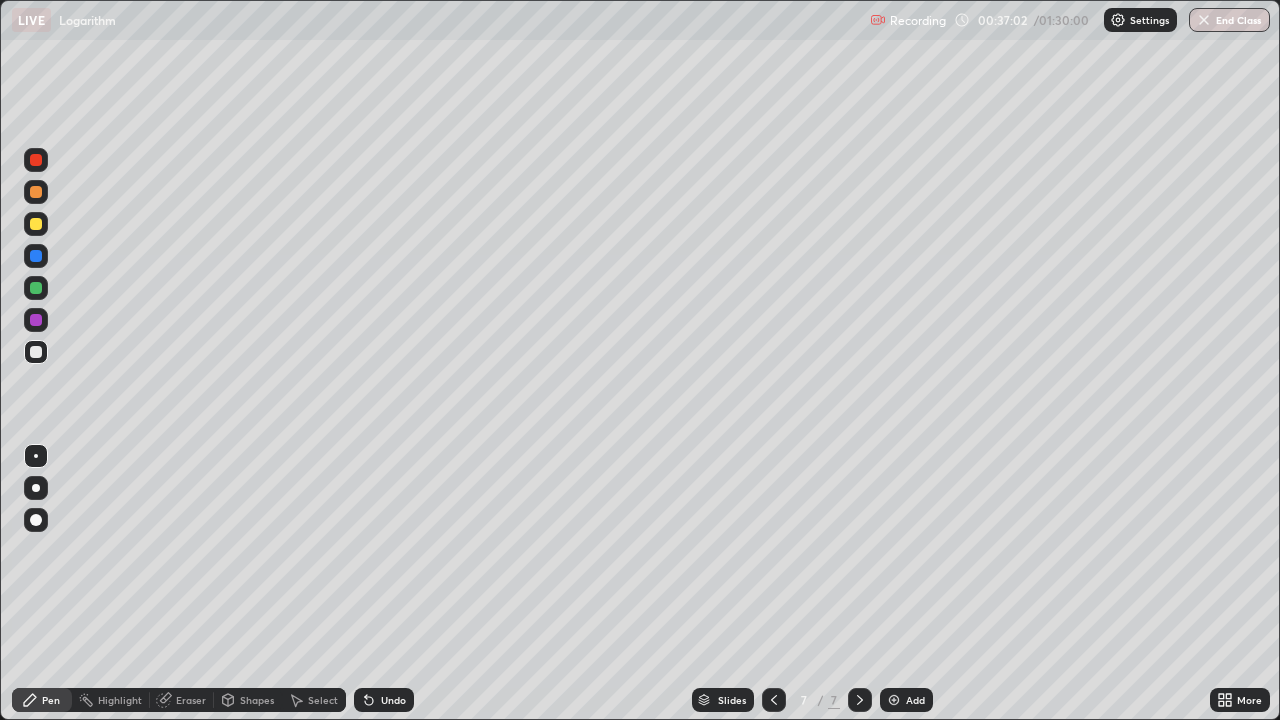 click at bounding box center (36, 320) 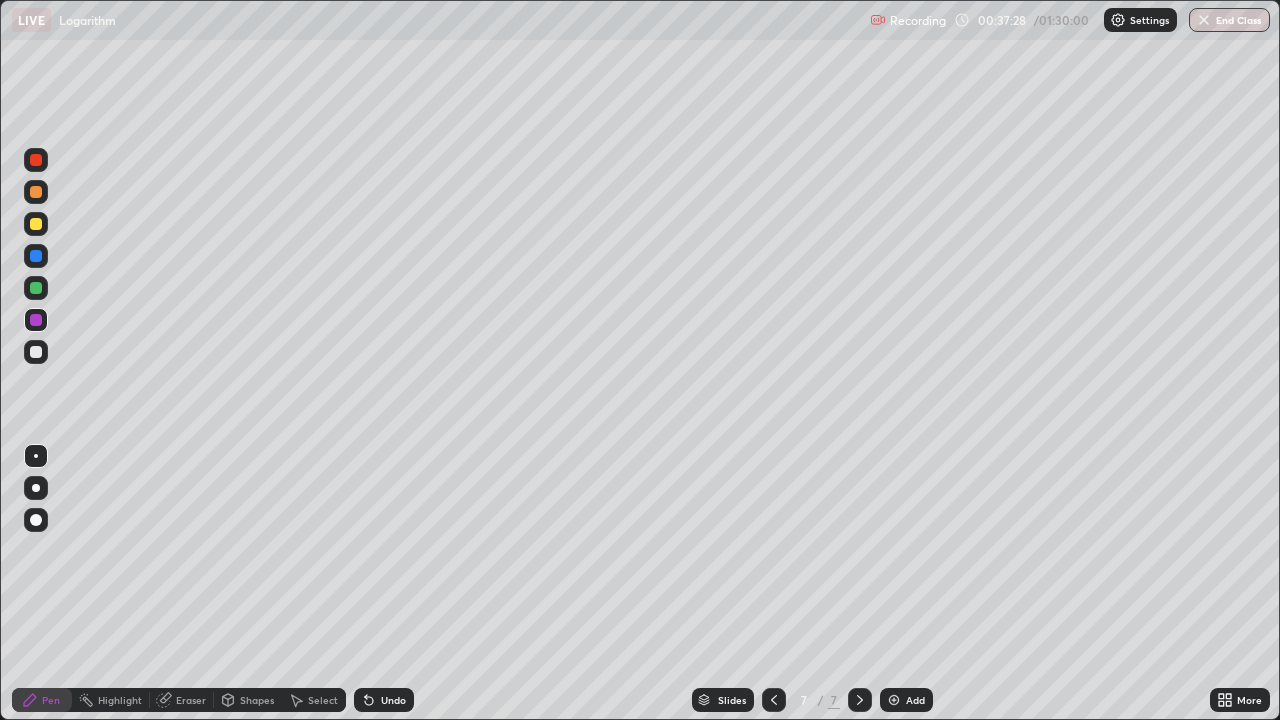 click on "Eraser" at bounding box center [191, 700] 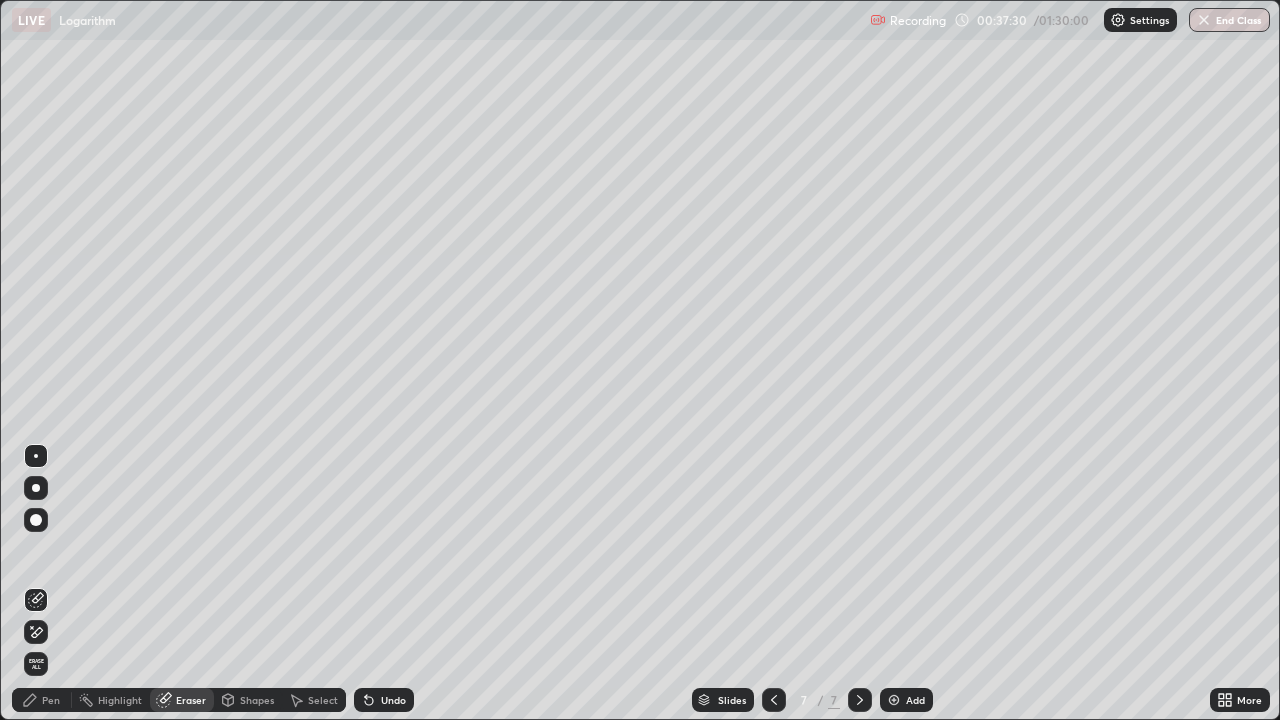 click on "Pen" at bounding box center (42, 700) 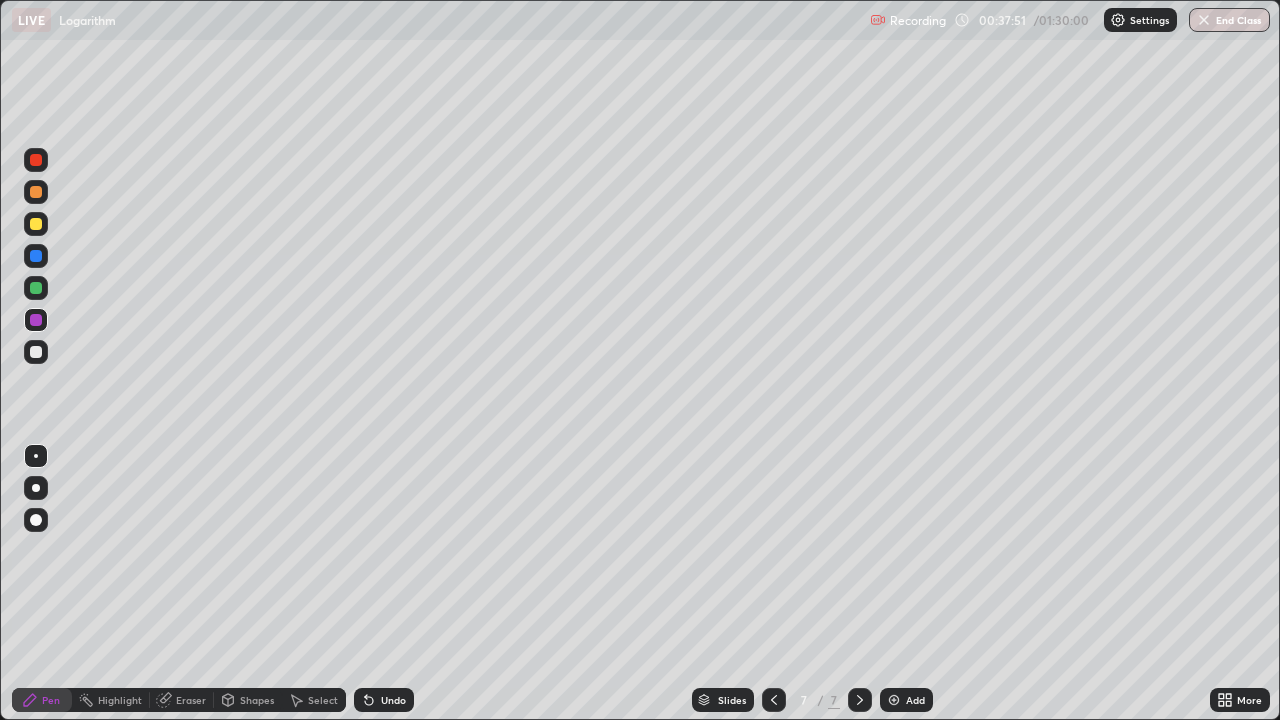 click at bounding box center (860, 700) 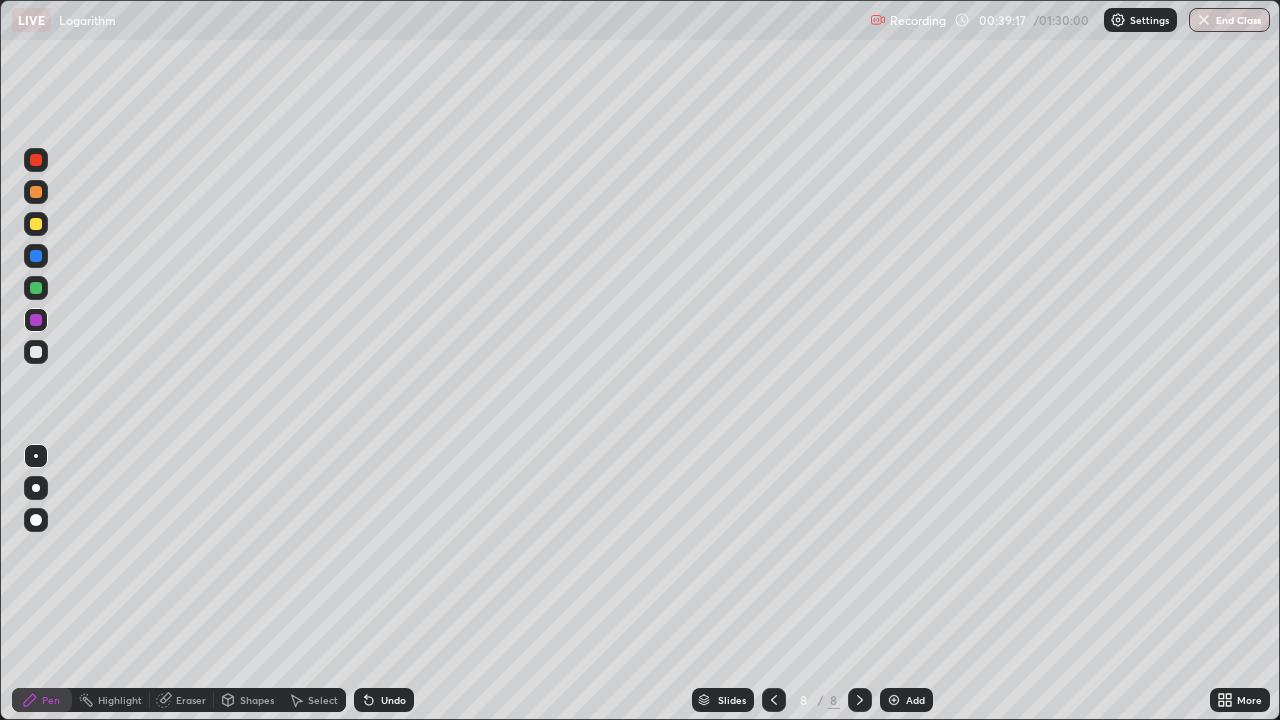 click at bounding box center [36, 224] 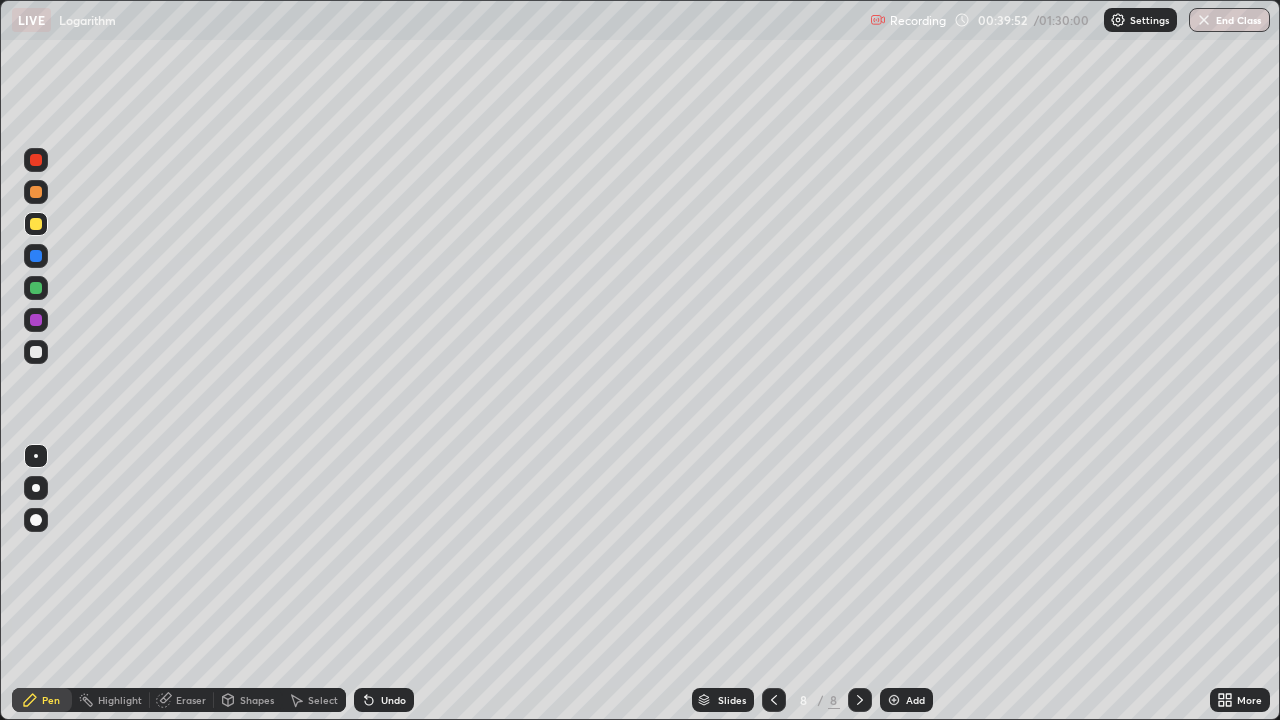 click on "Eraser" at bounding box center [191, 700] 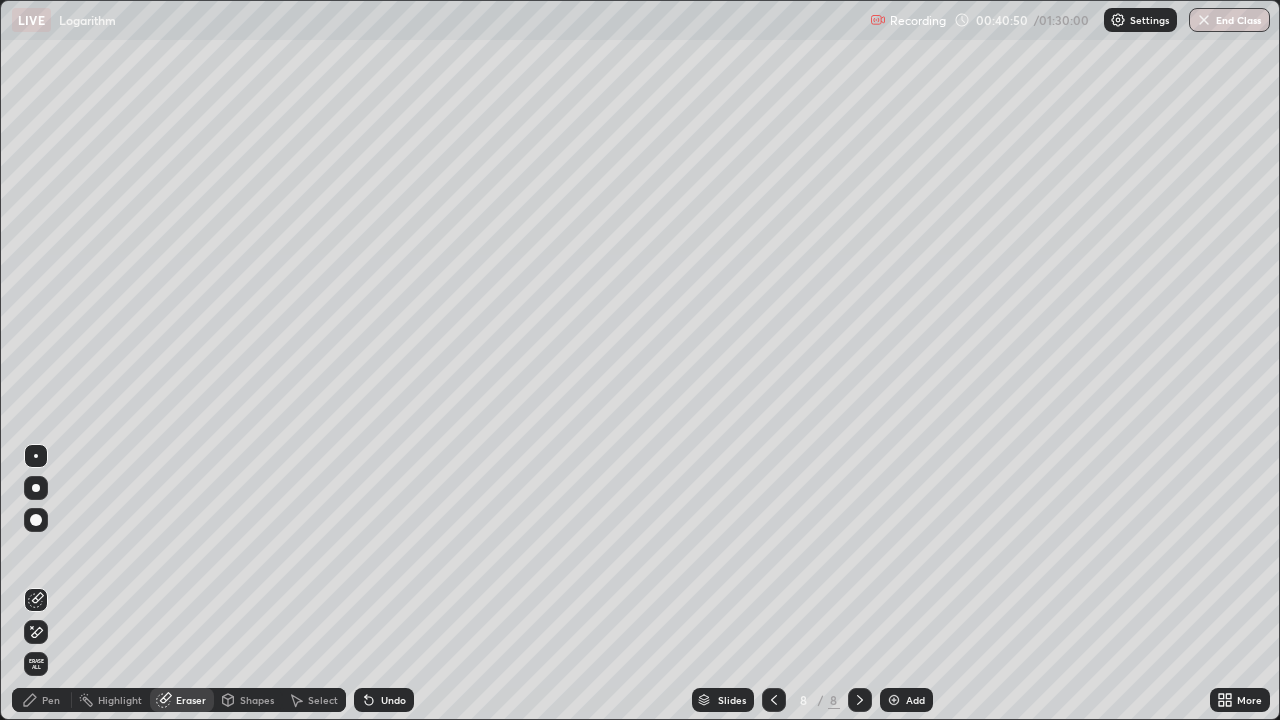 click on "Pen" at bounding box center [42, 700] 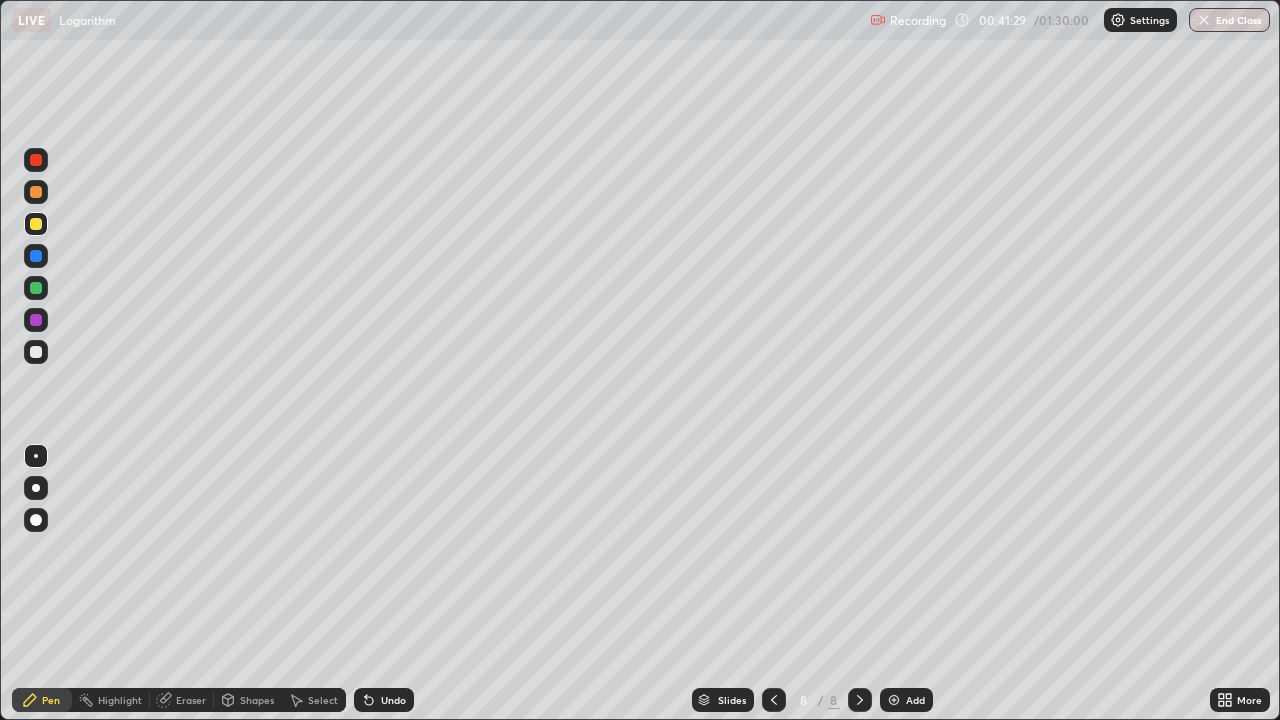 click on "Eraser" at bounding box center (182, 700) 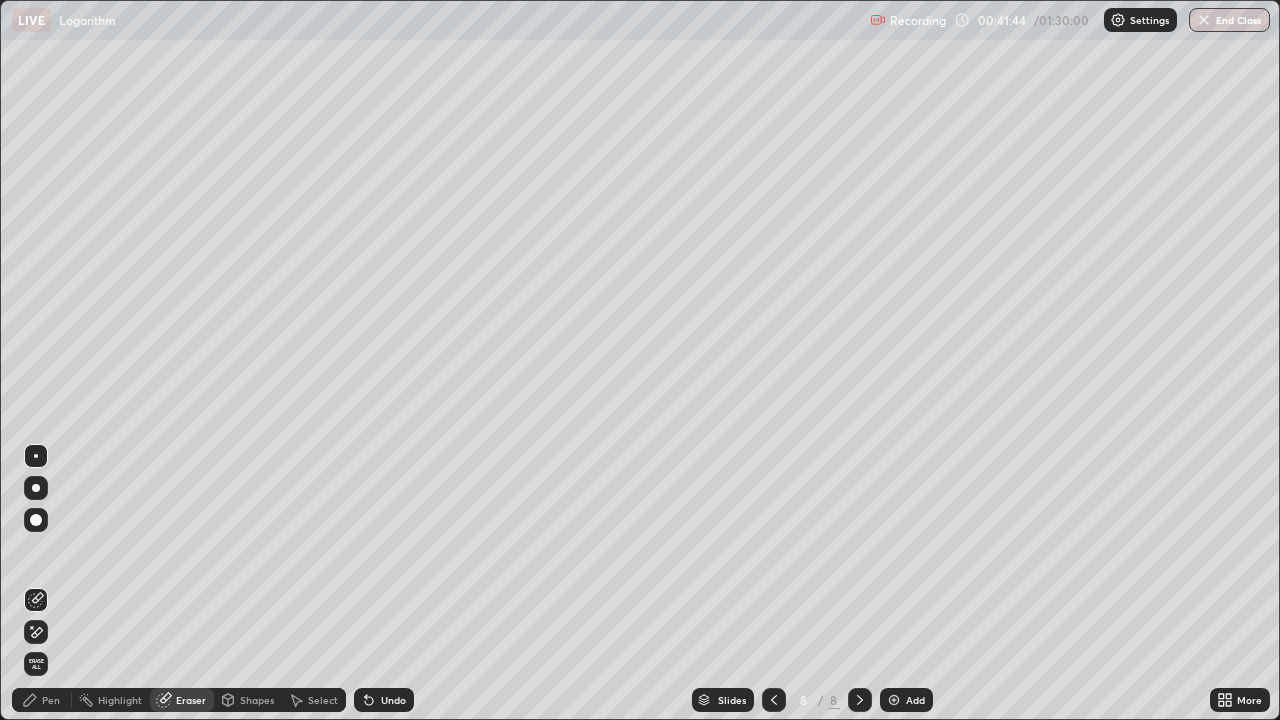 click on "Pen" at bounding box center (42, 700) 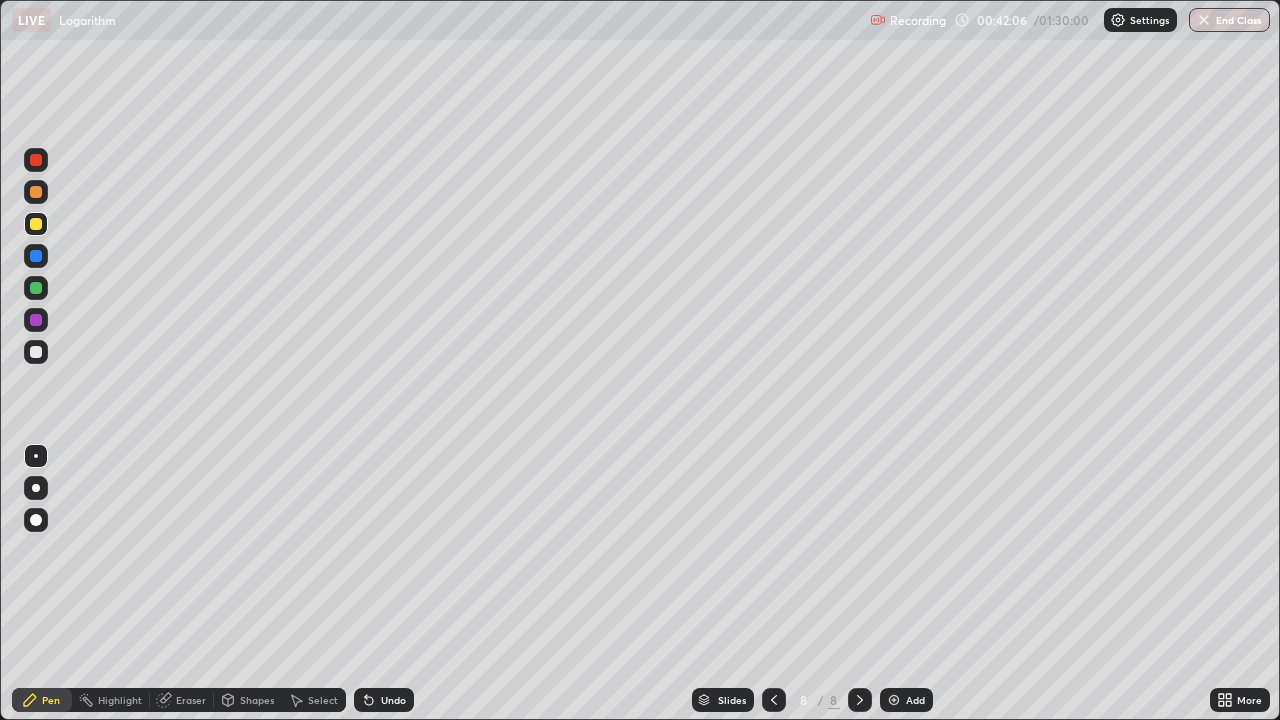 click at bounding box center [36, 192] 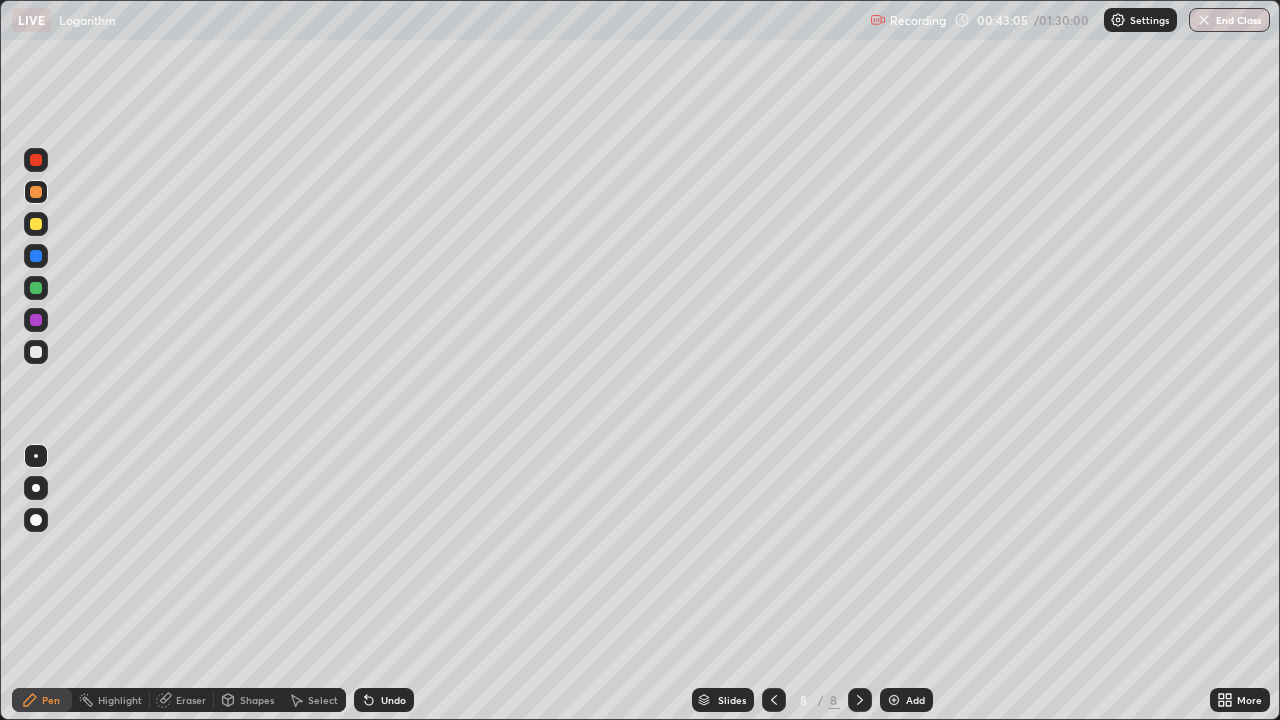 click at bounding box center [36, 352] 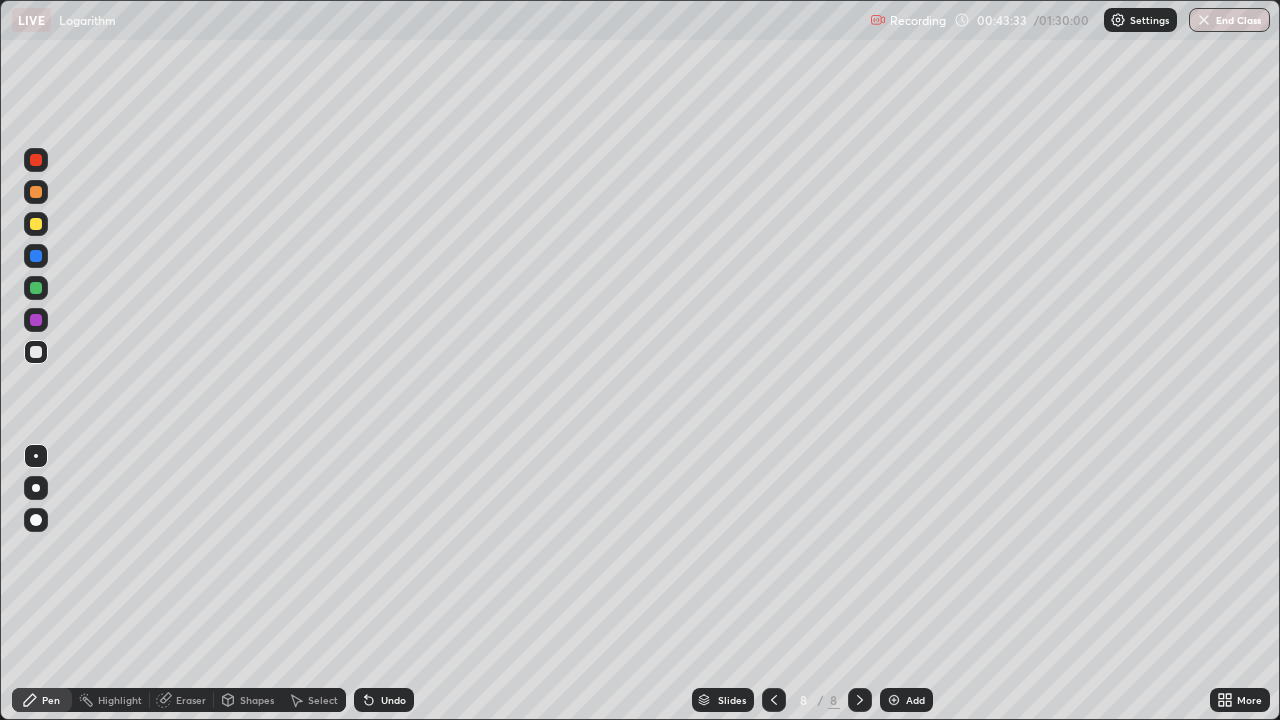 click at bounding box center (36, 256) 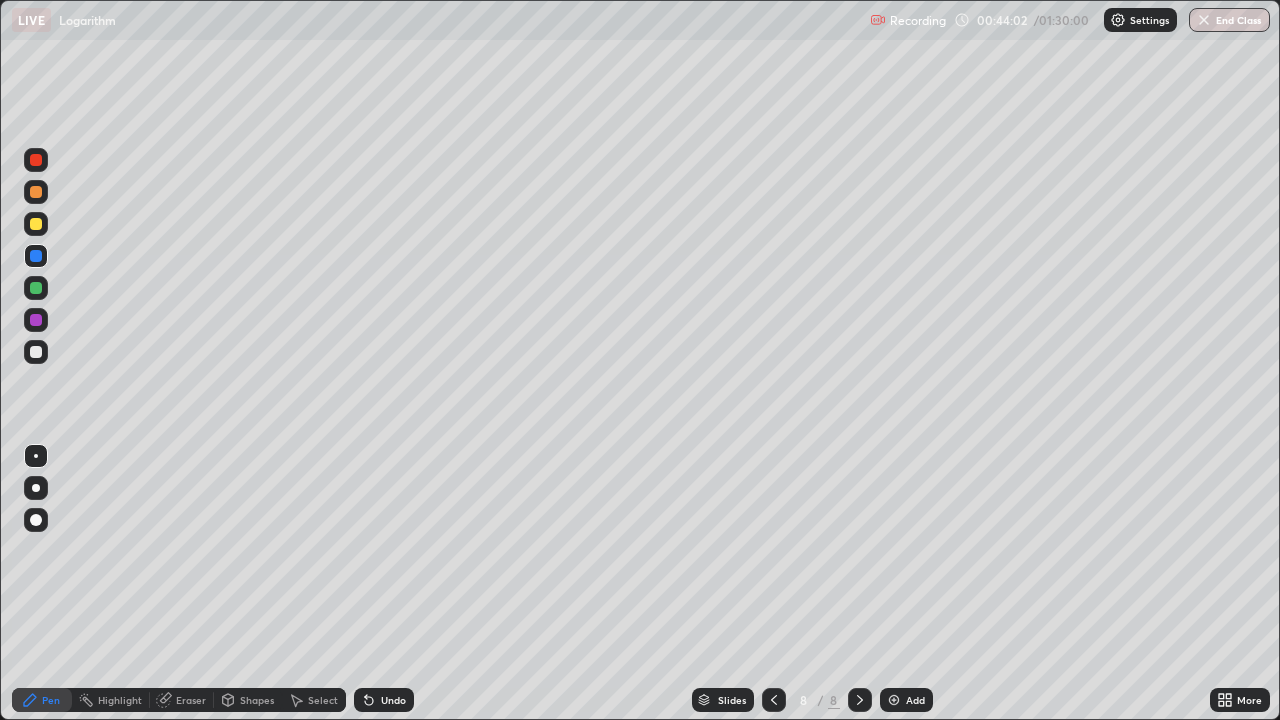click at bounding box center [36, 224] 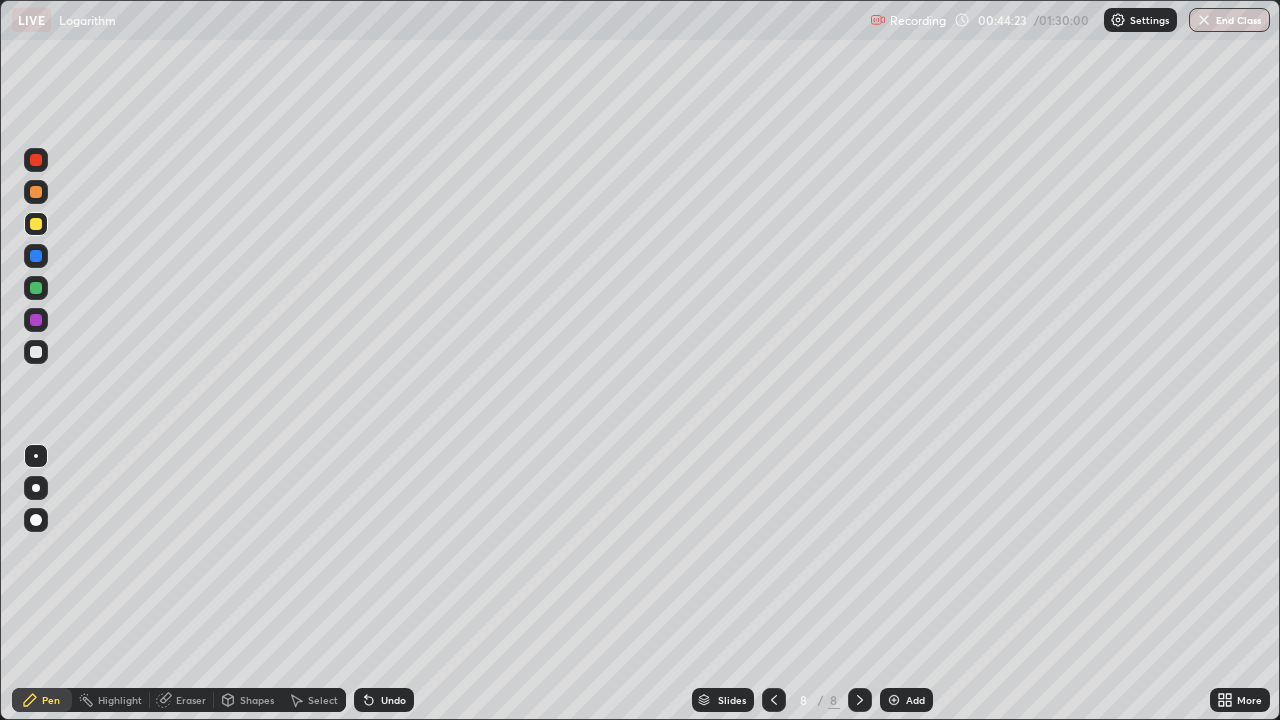 click at bounding box center [36, 256] 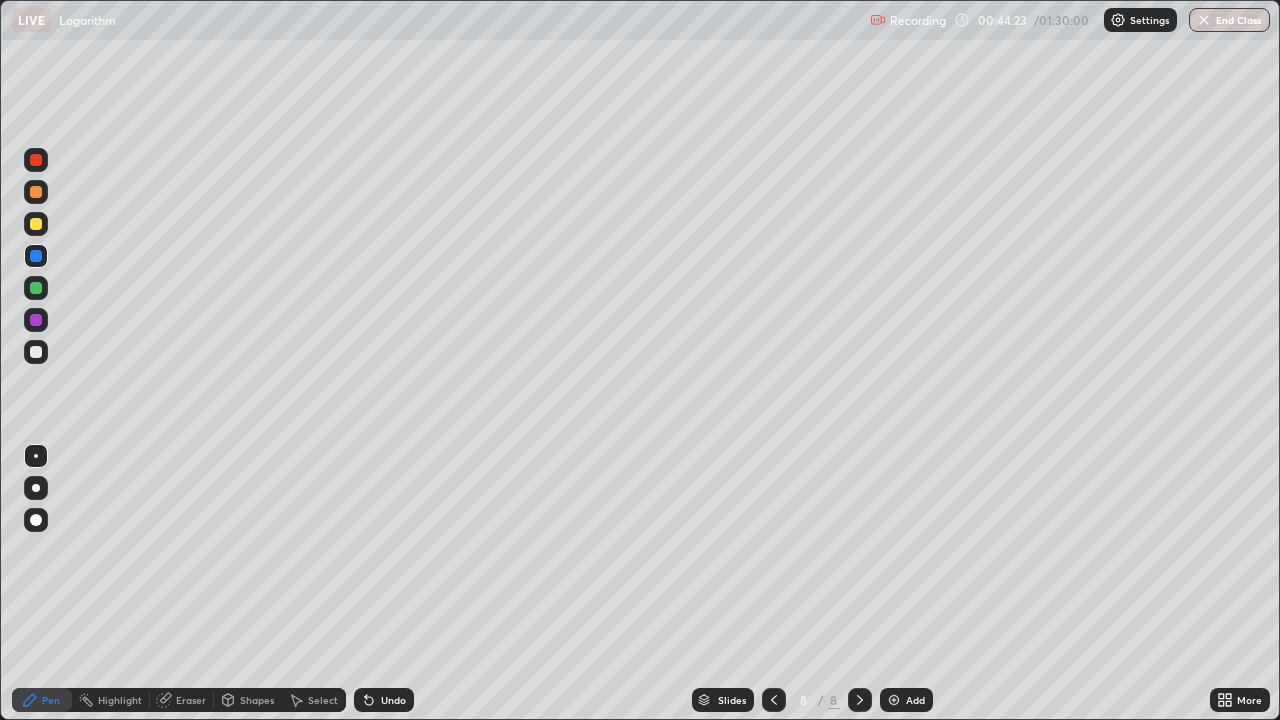 click at bounding box center (36, 288) 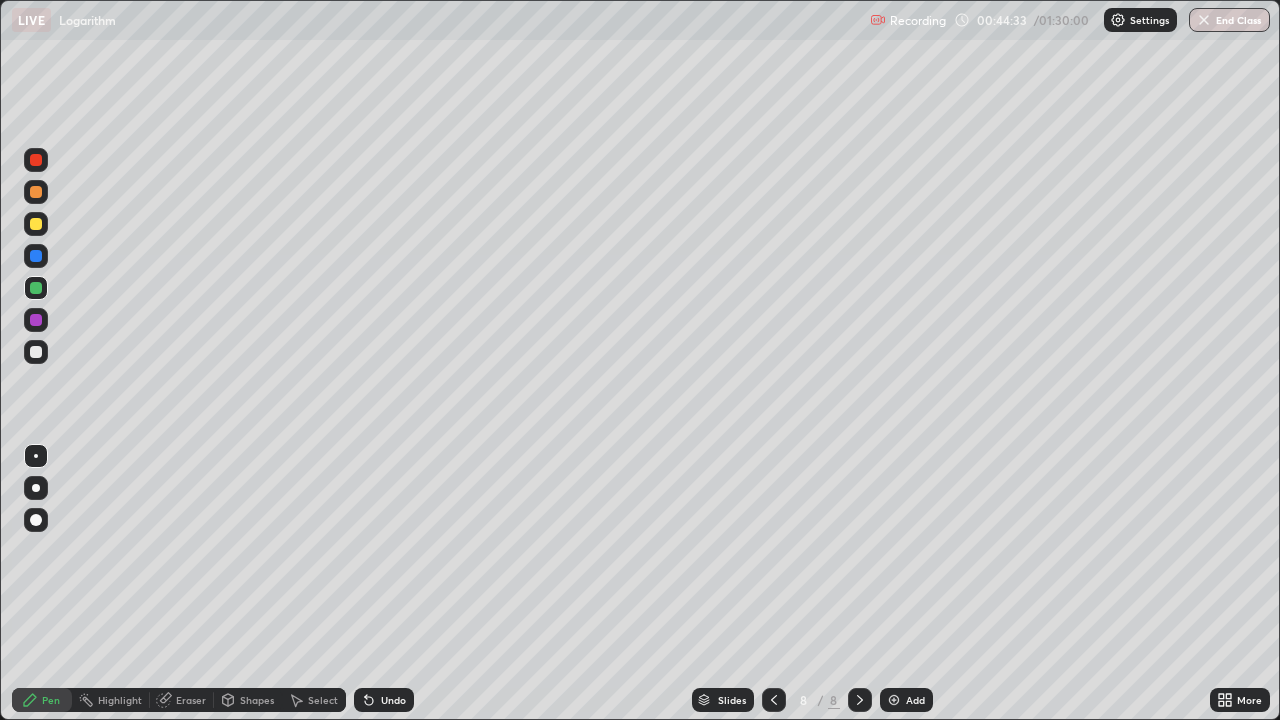click on "Erase all" at bounding box center [36, 360] 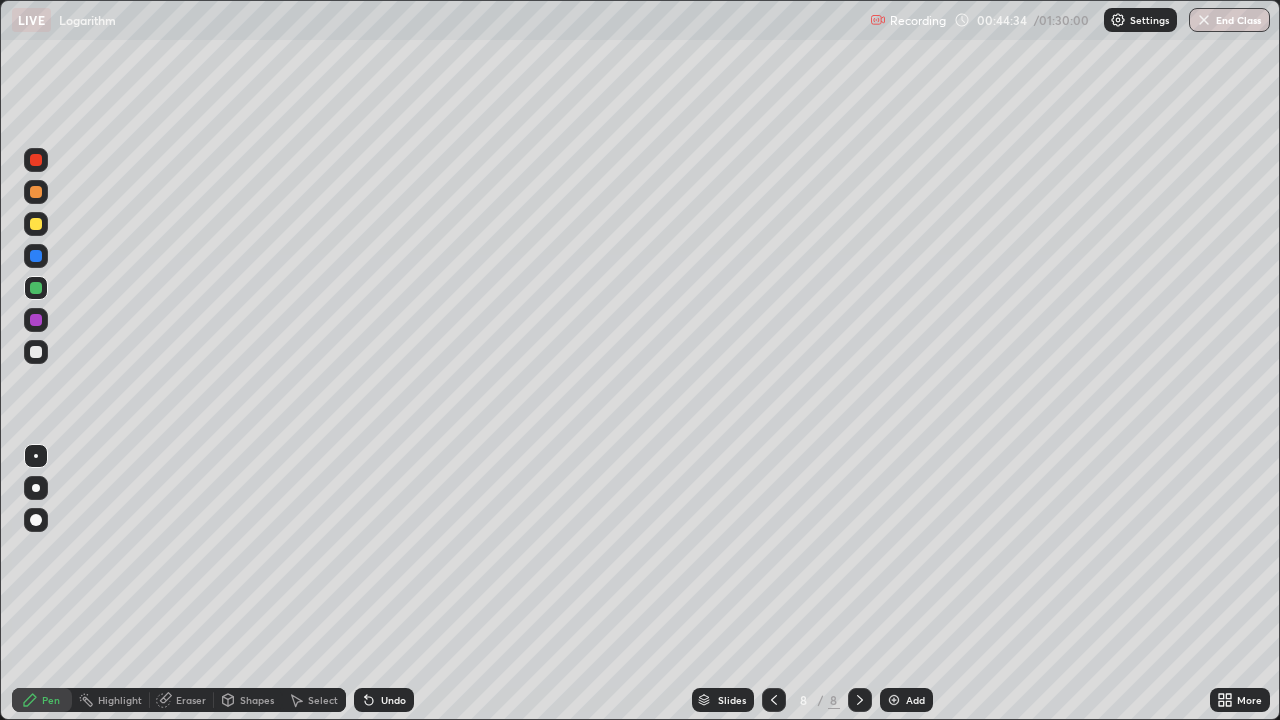 click on "Erase all" at bounding box center (36, 360) 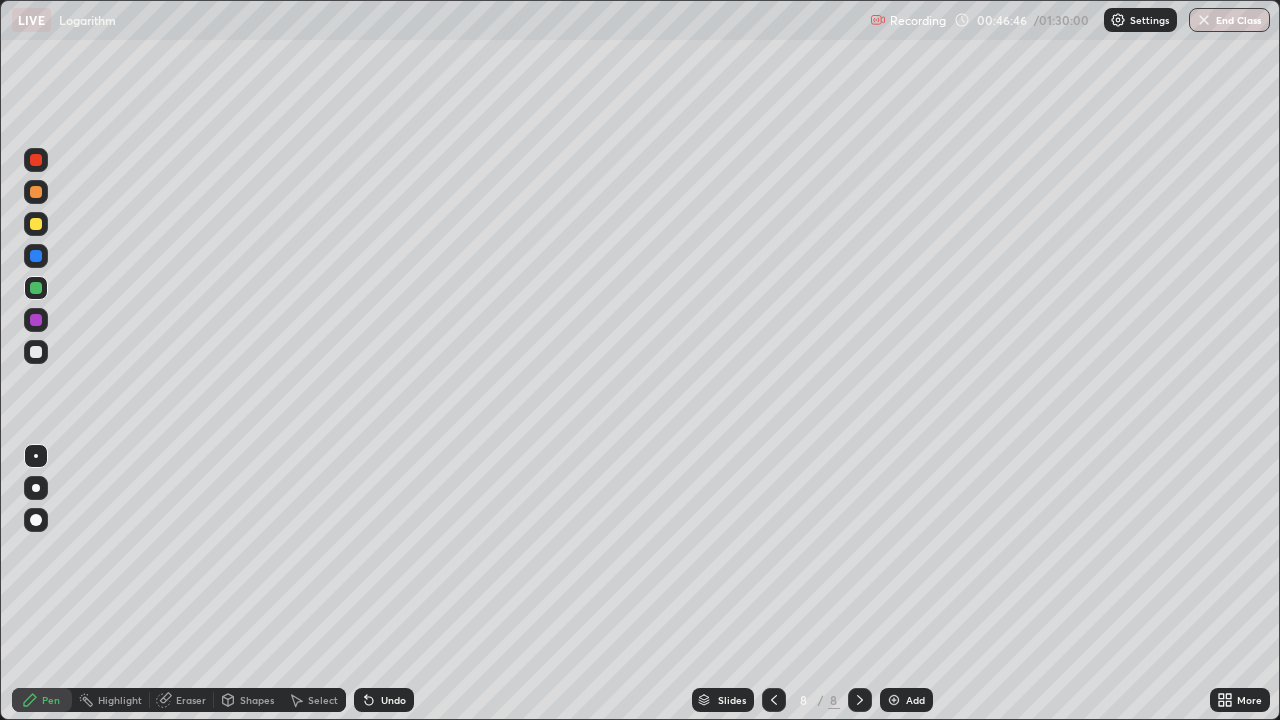 click at bounding box center [36, 320] 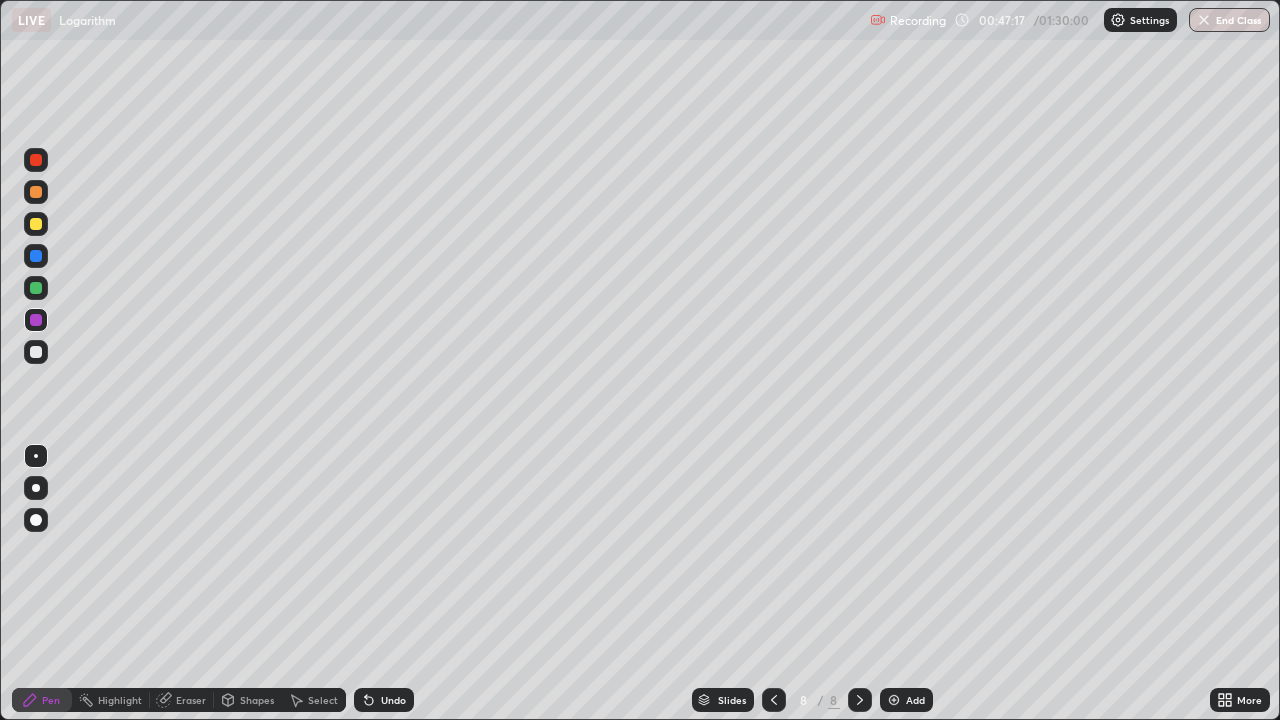 click on "Eraser" at bounding box center (182, 700) 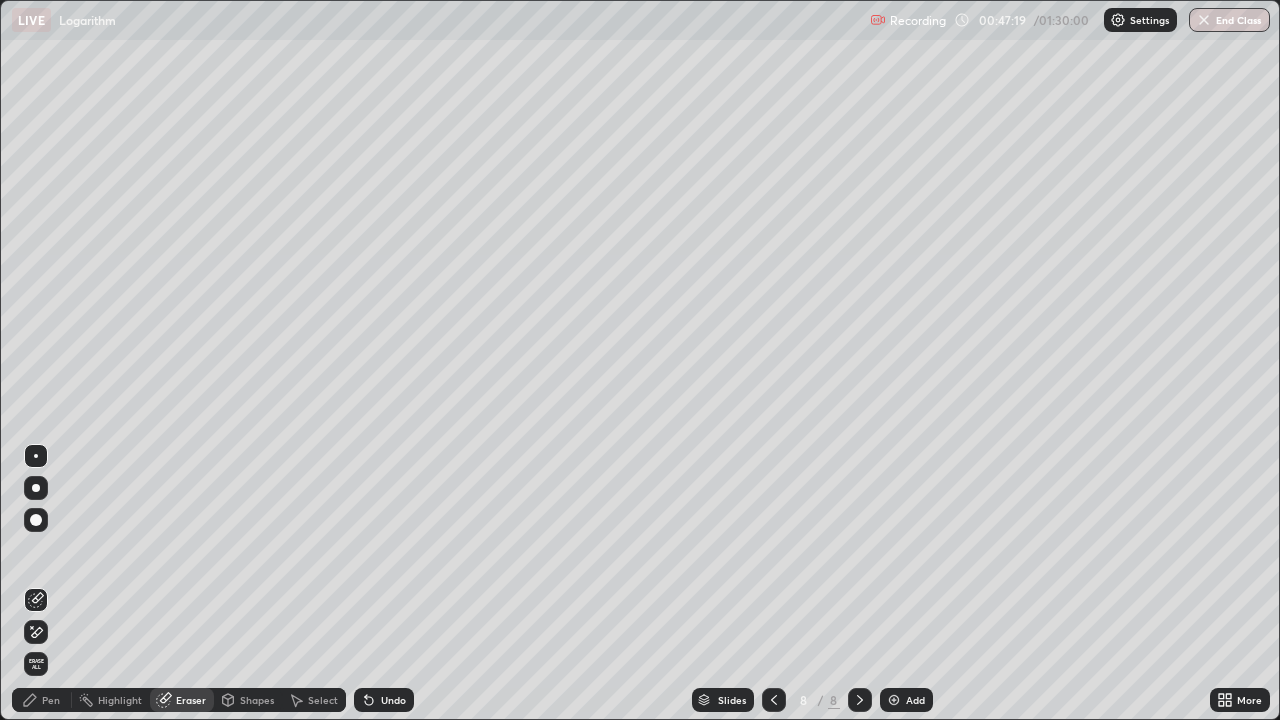 click on "Pen" at bounding box center (51, 700) 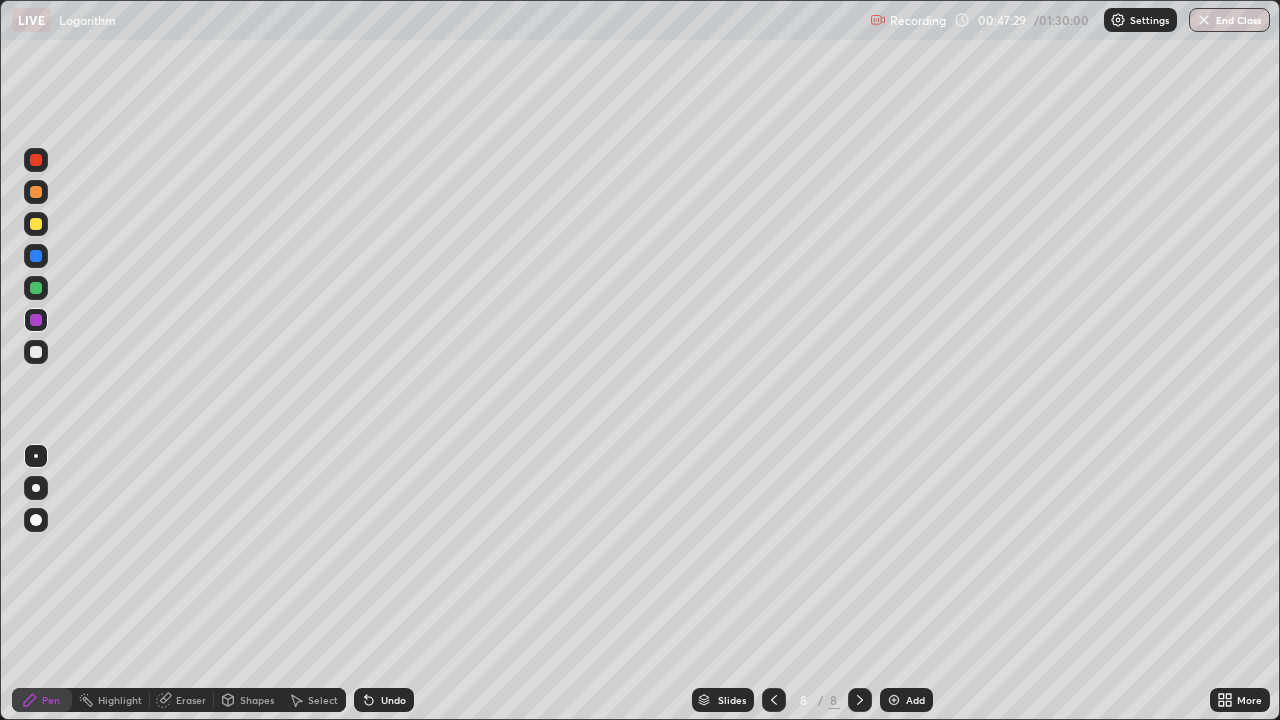 click at bounding box center (36, 192) 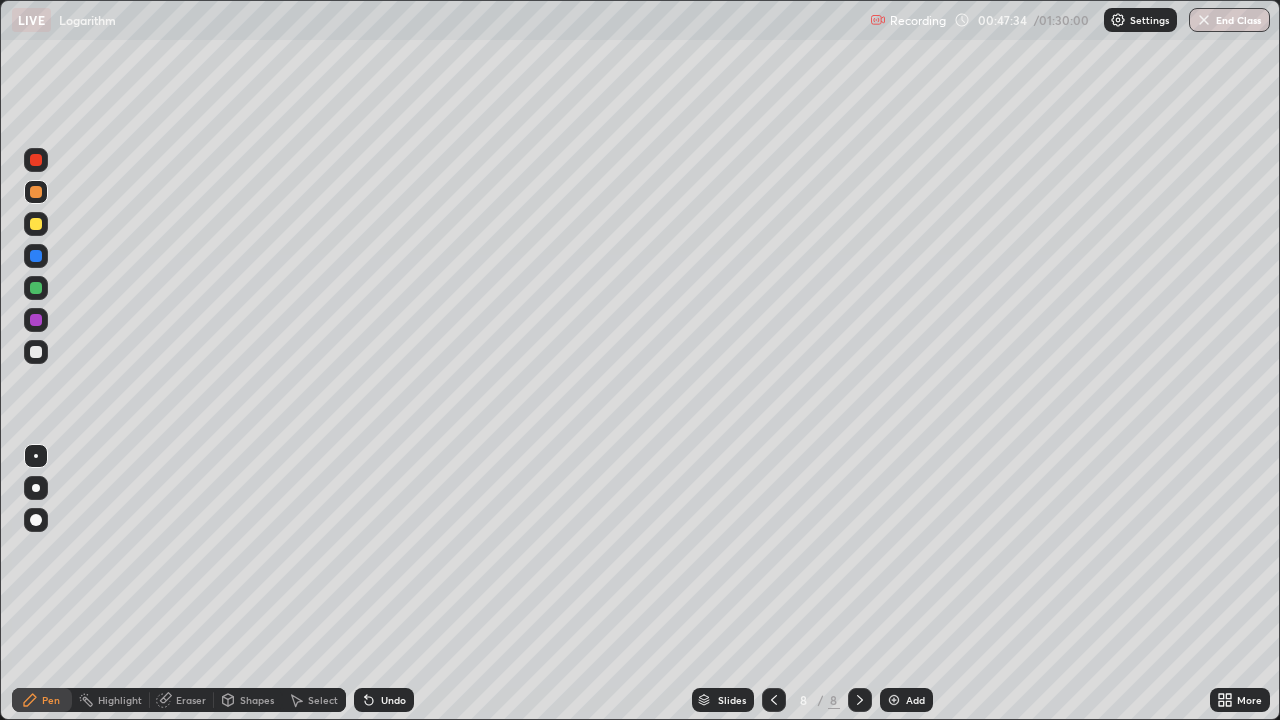 click on "Erase all" at bounding box center (36, 360) 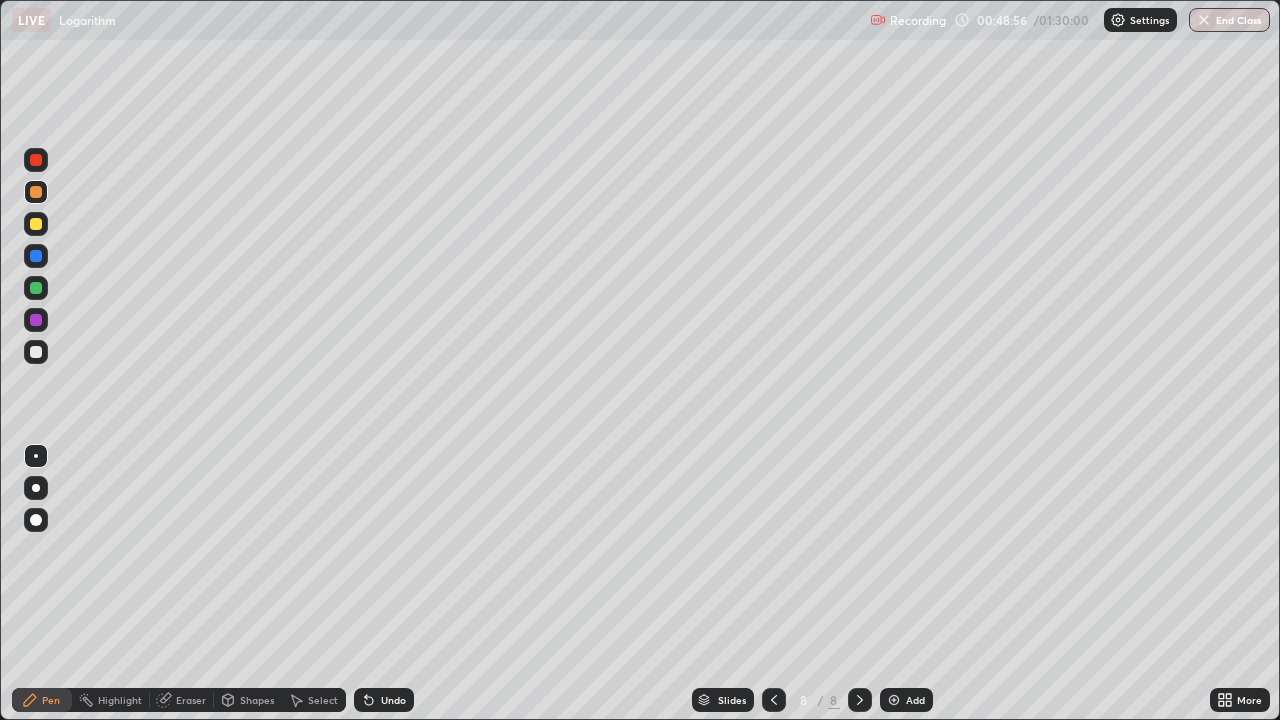 click on "Eraser" at bounding box center [182, 700] 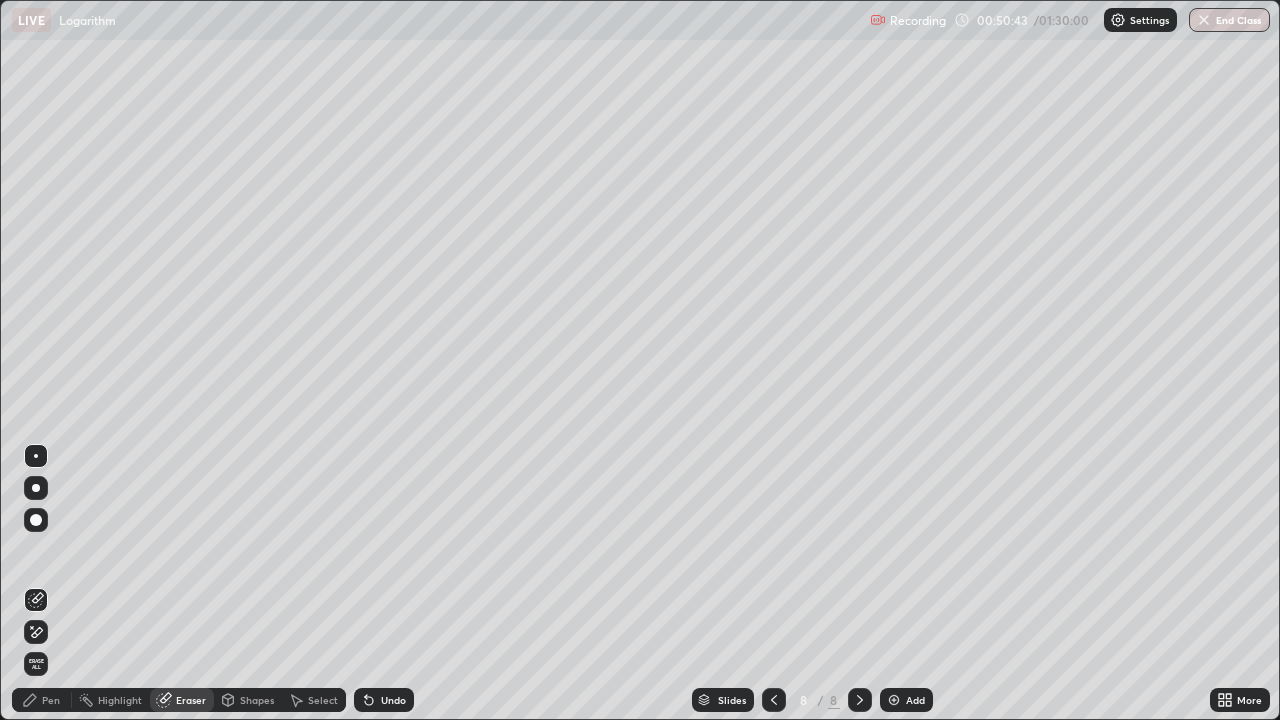 click at bounding box center [894, 700] 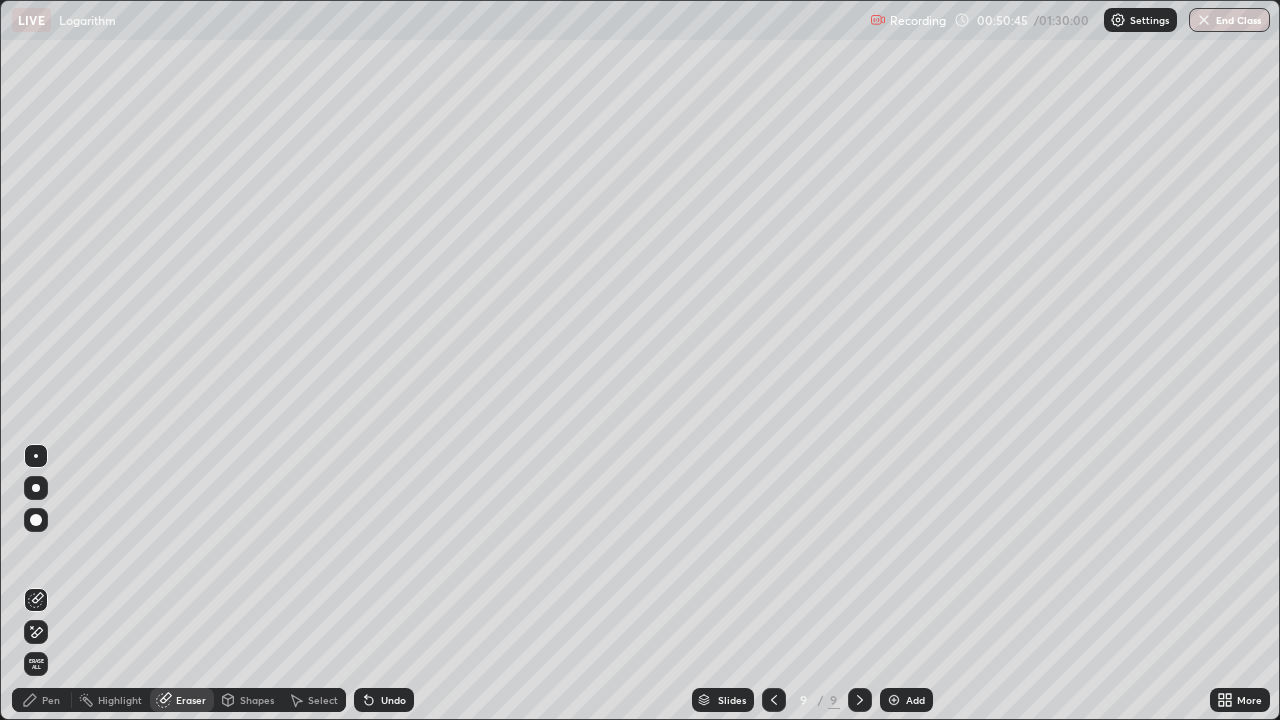 click on "Pen" at bounding box center (51, 700) 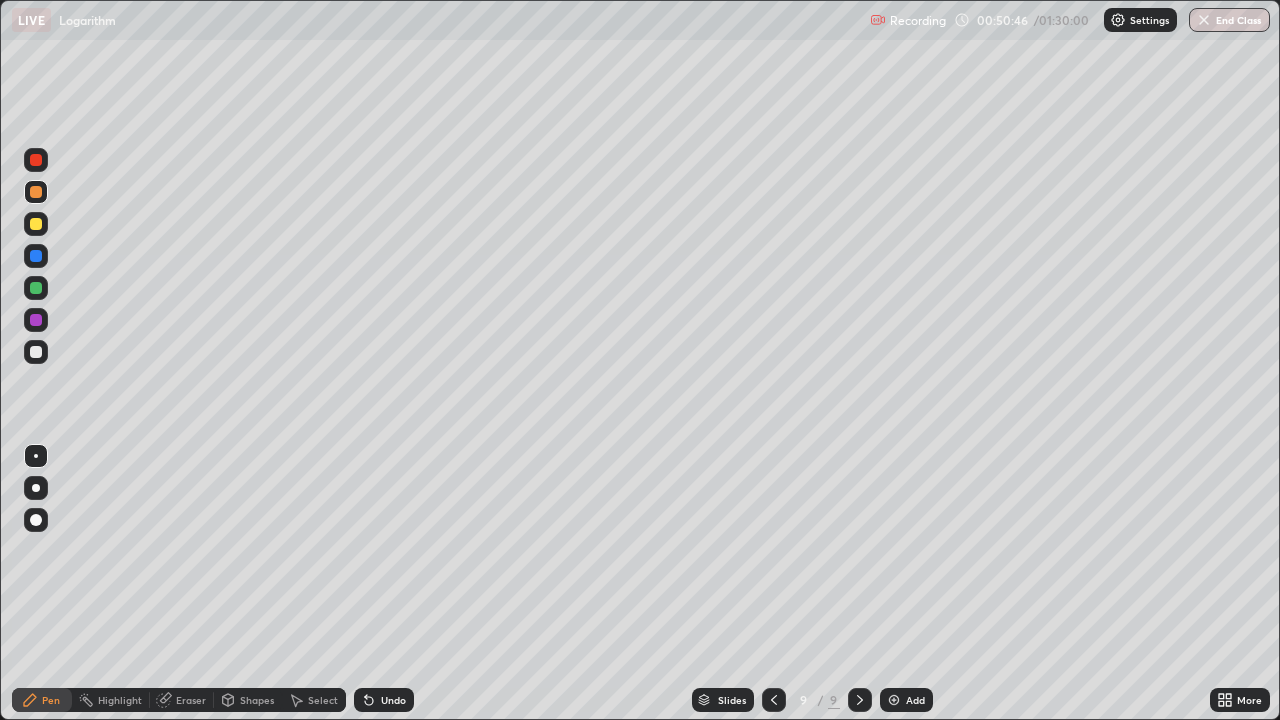 click at bounding box center (36, 192) 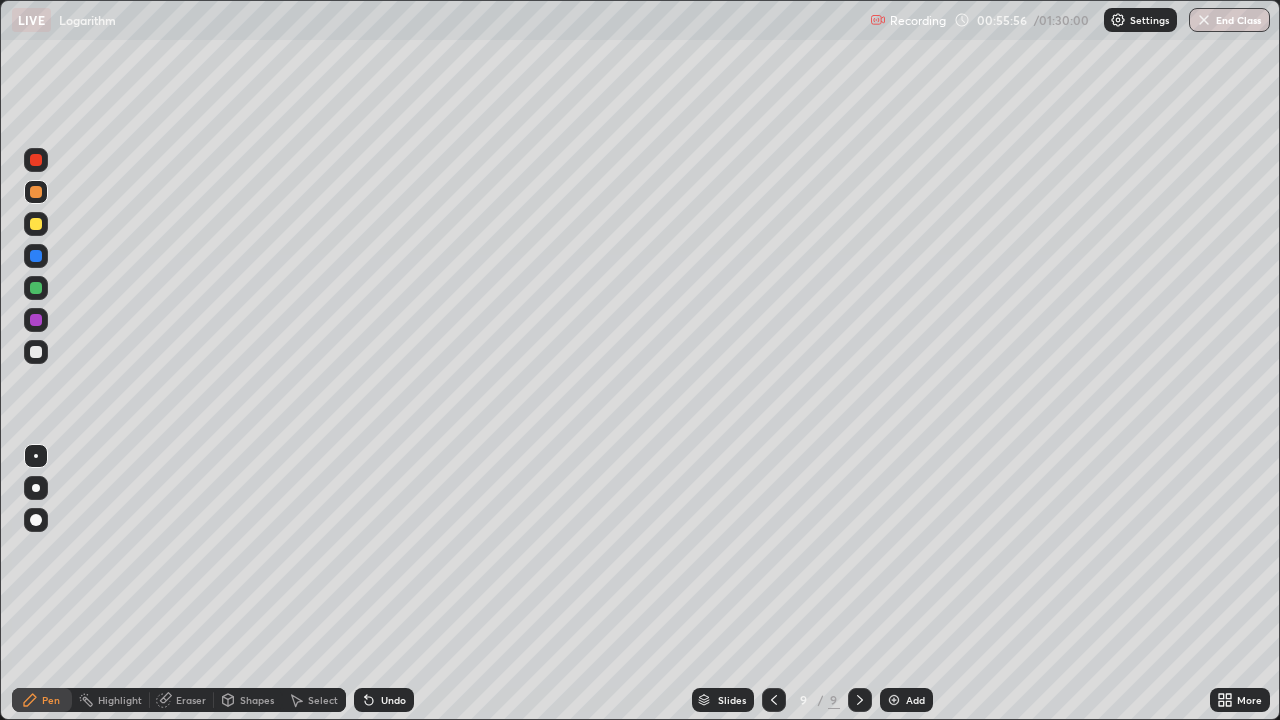 click at bounding box center (36, 288) 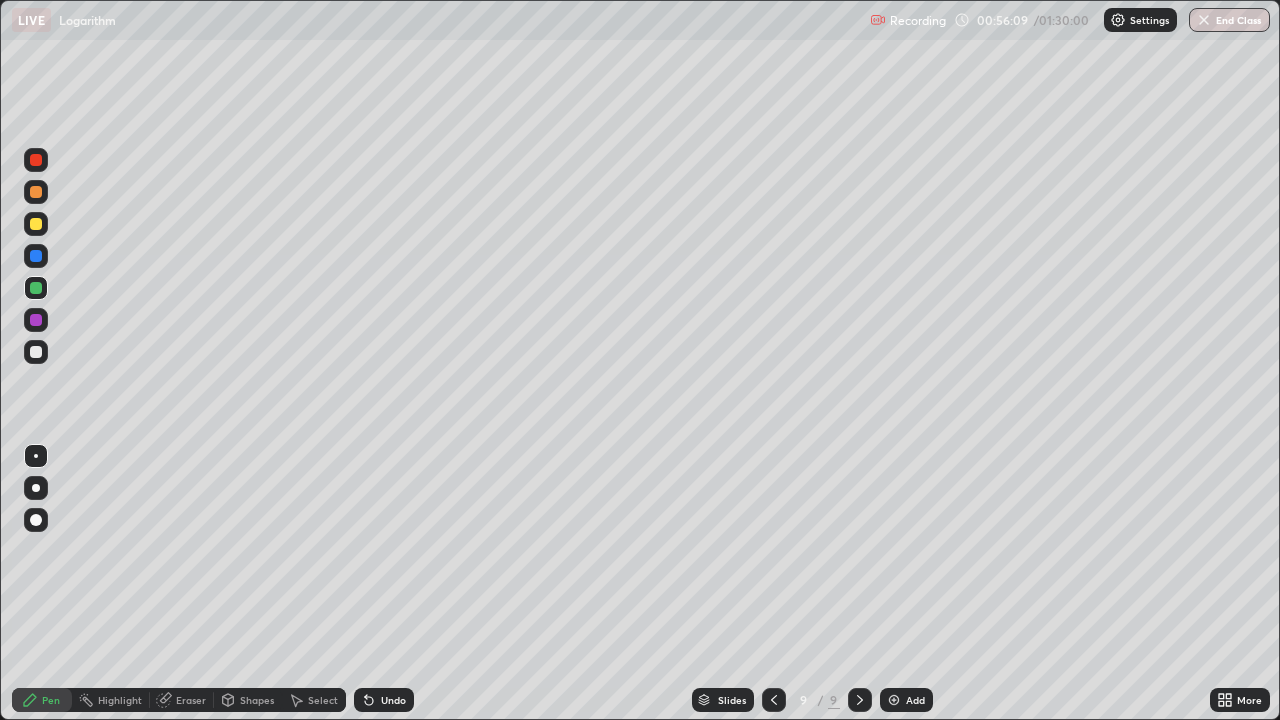 click at bounding box center [36, 352] 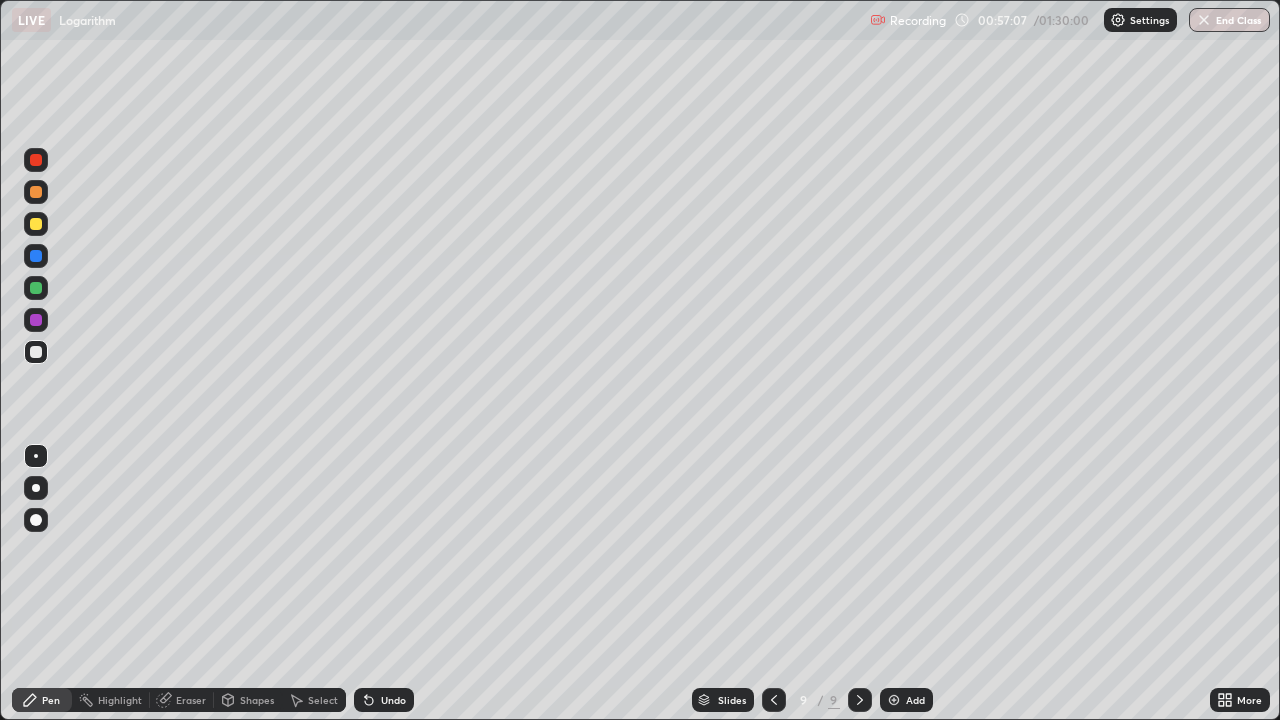 click at bounding box center [36, 256] 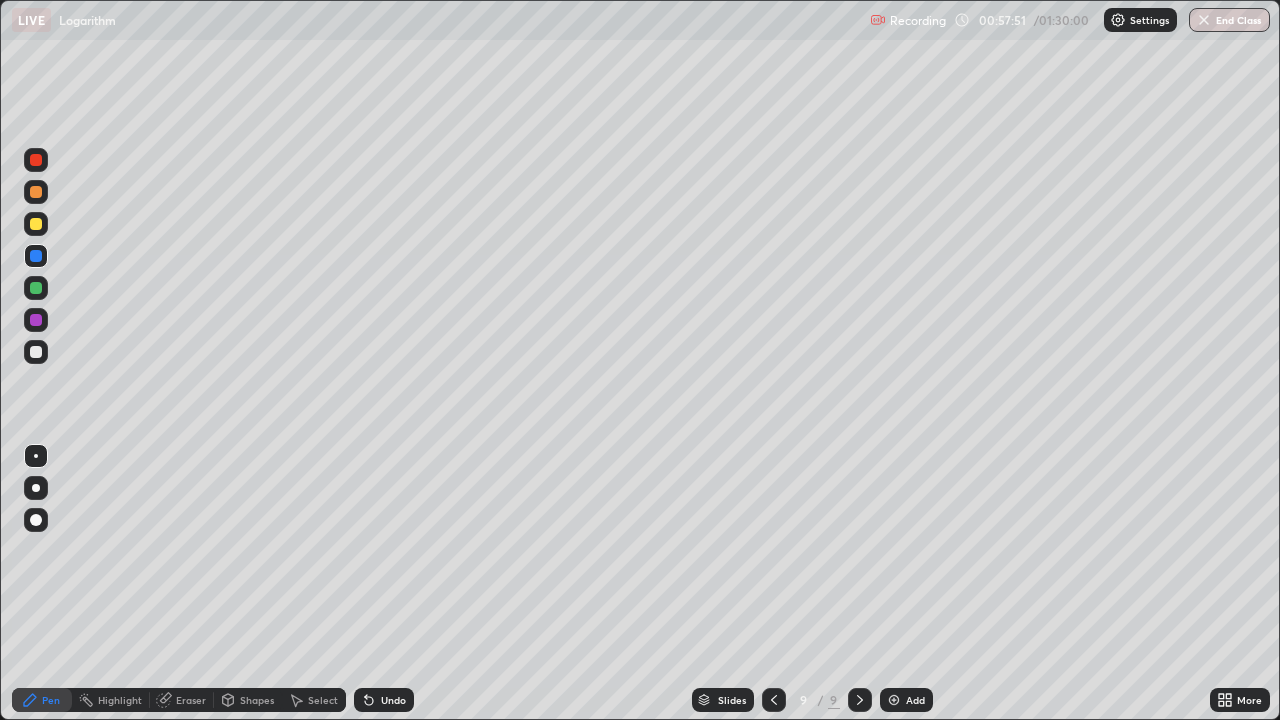 click on "Eraser" at bounding box center (191, 700) 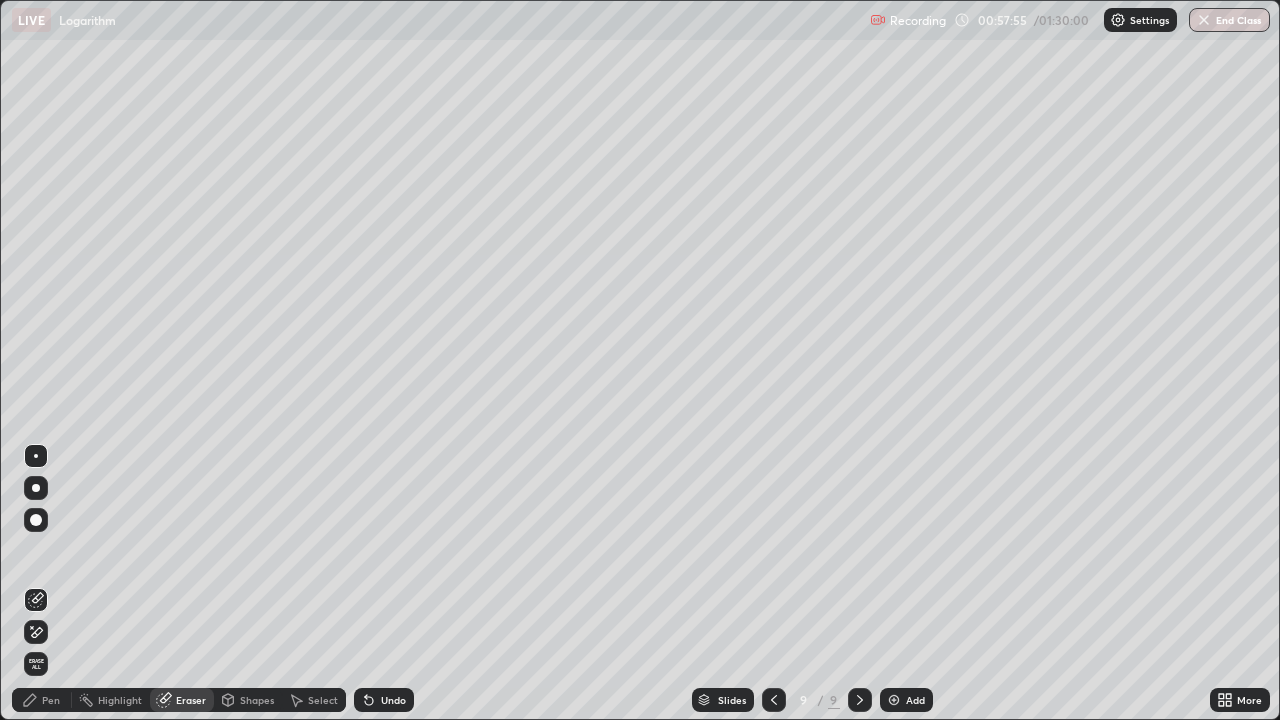 click on "Pen" at bounding box center (51, 700) 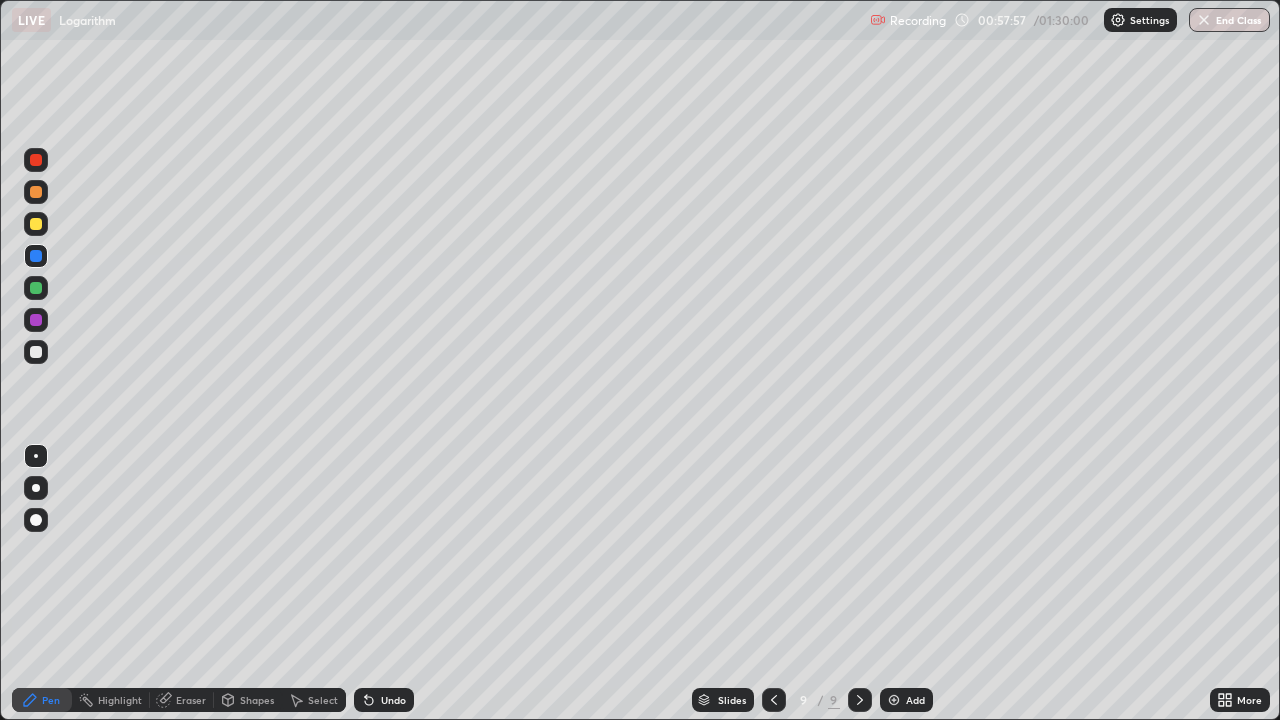 click on "Eraser" at bounding box center (191, 700) 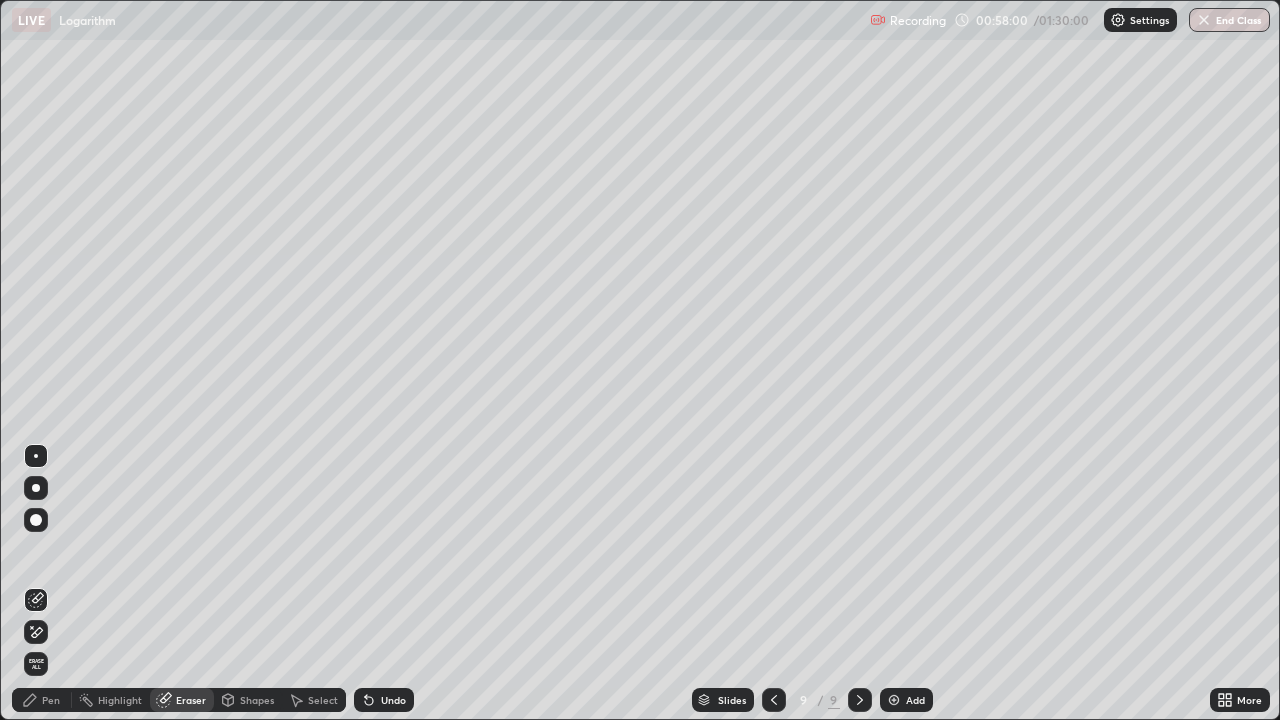 click on "Pen" at bounding box center [51, 700] 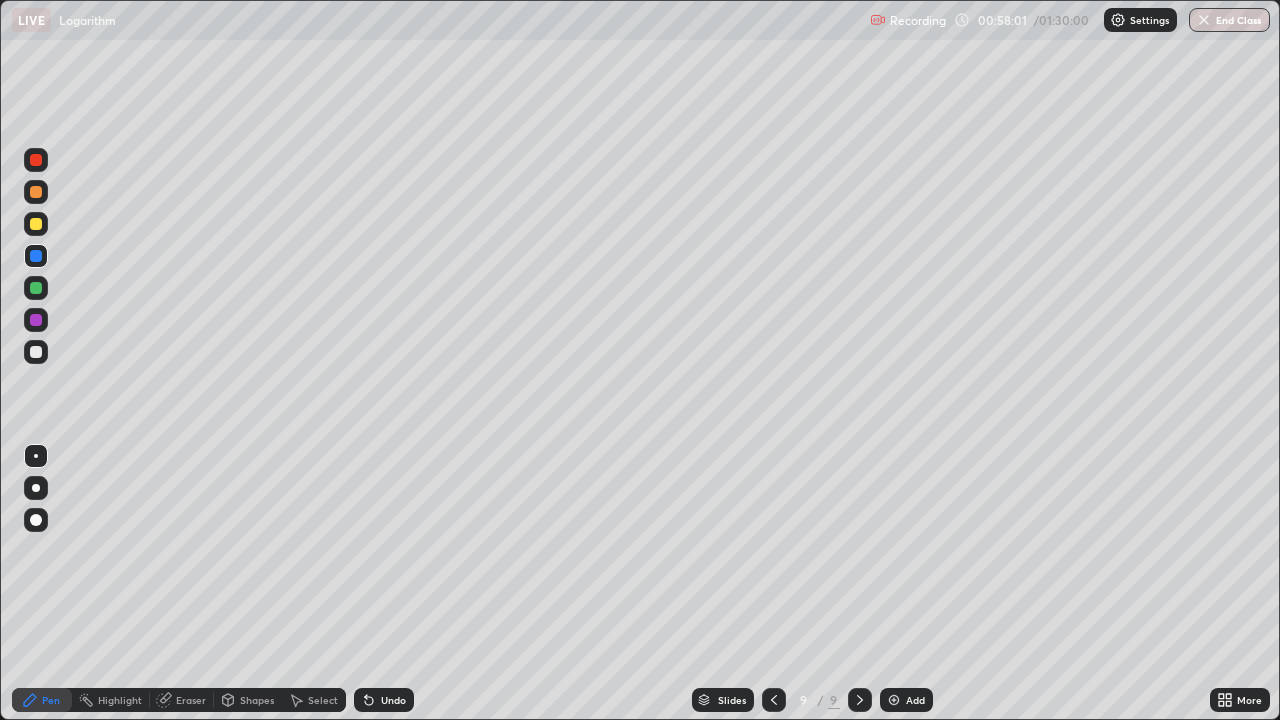 click at bounding box center (36, 288) 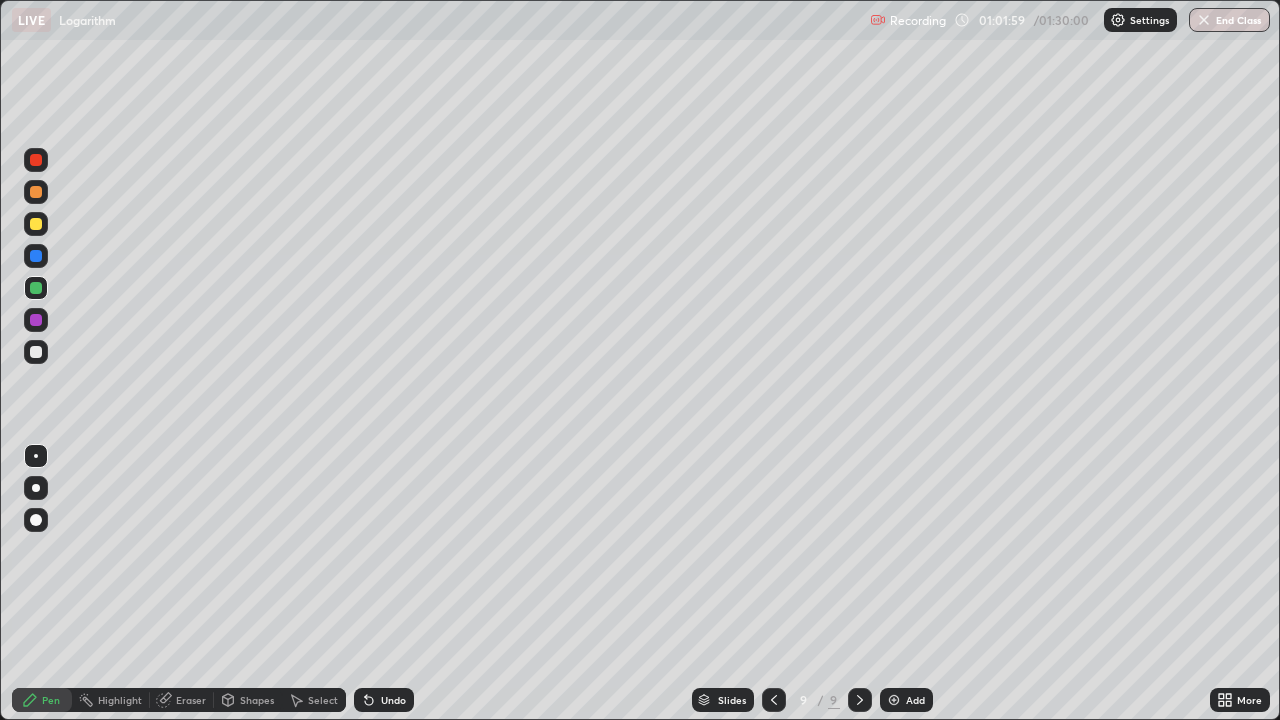 click at bounding box center [36, 352] 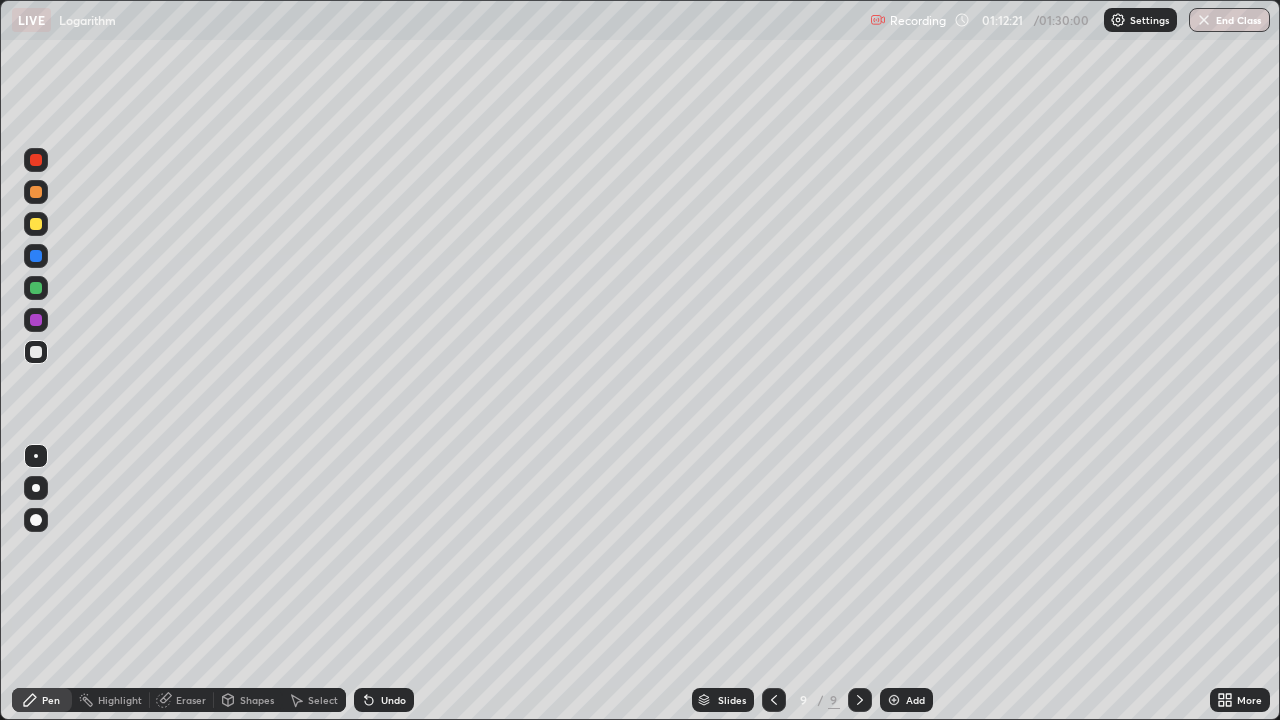 click at bounding box center (36, 256) 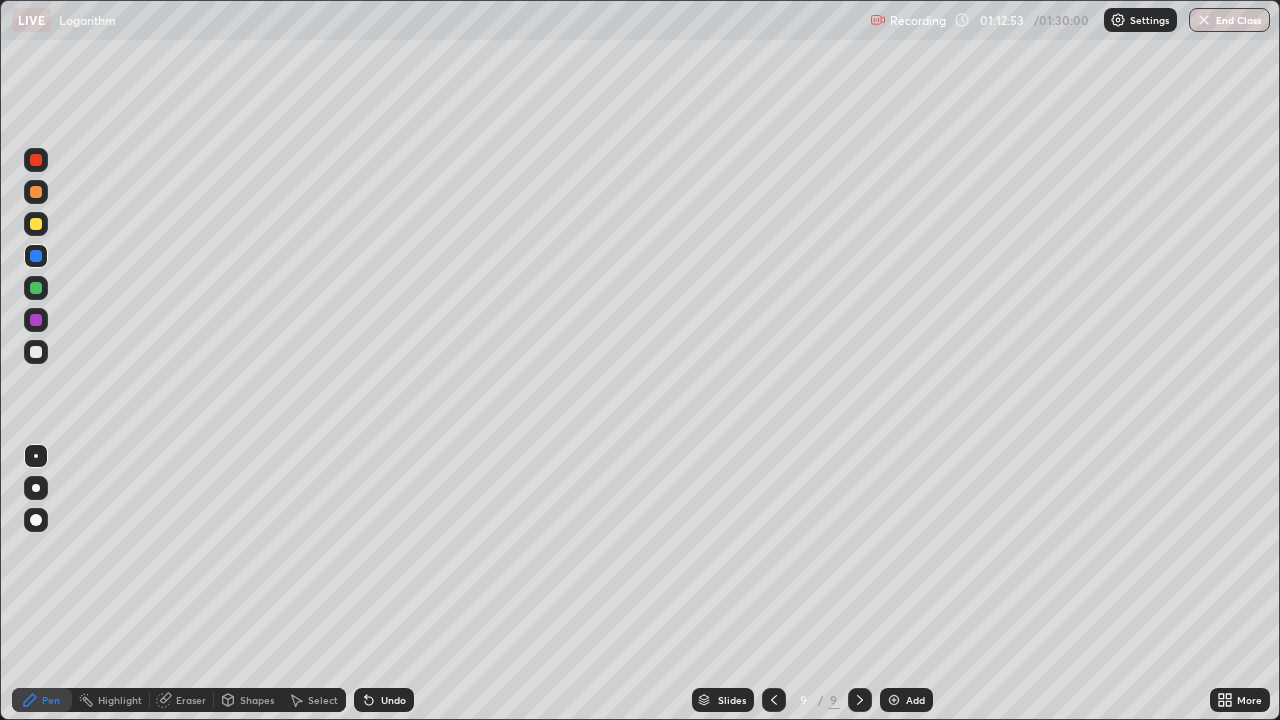 click at bounding box center [36, 352] 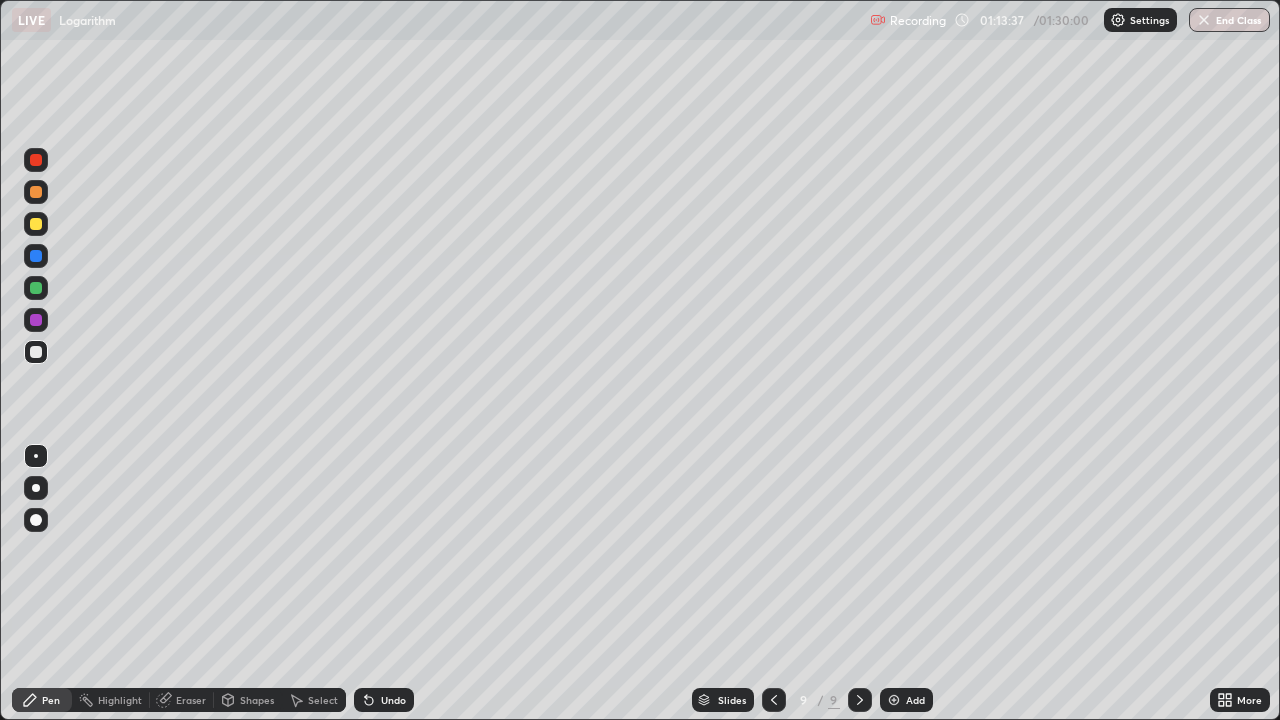click at bounding box center [894, 700] 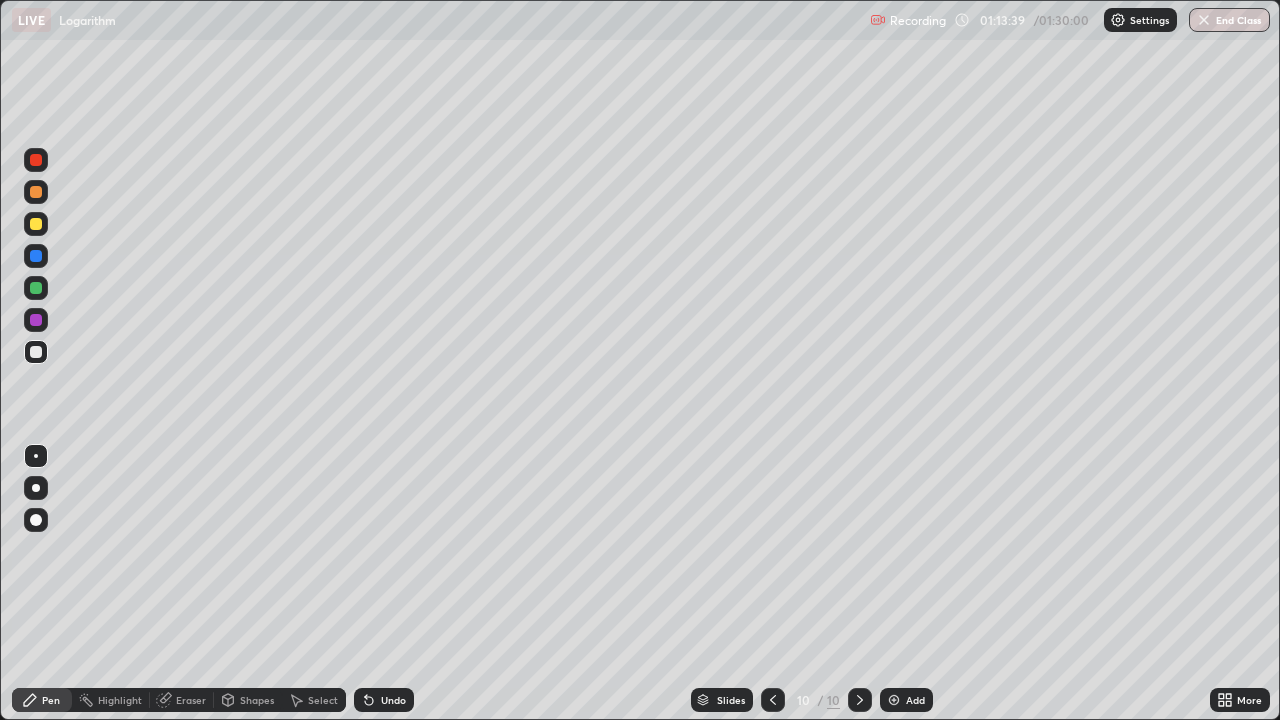 click at bounding box center (36, 192) 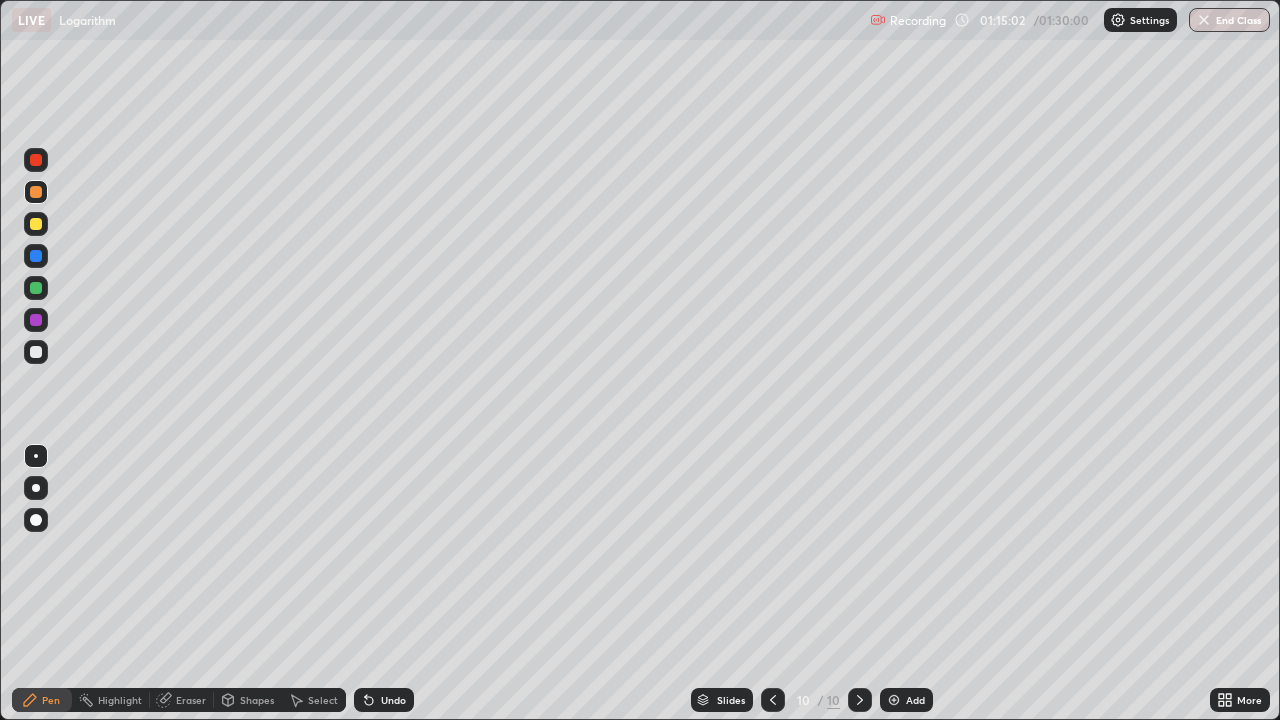click at bounding box center [36, 224] 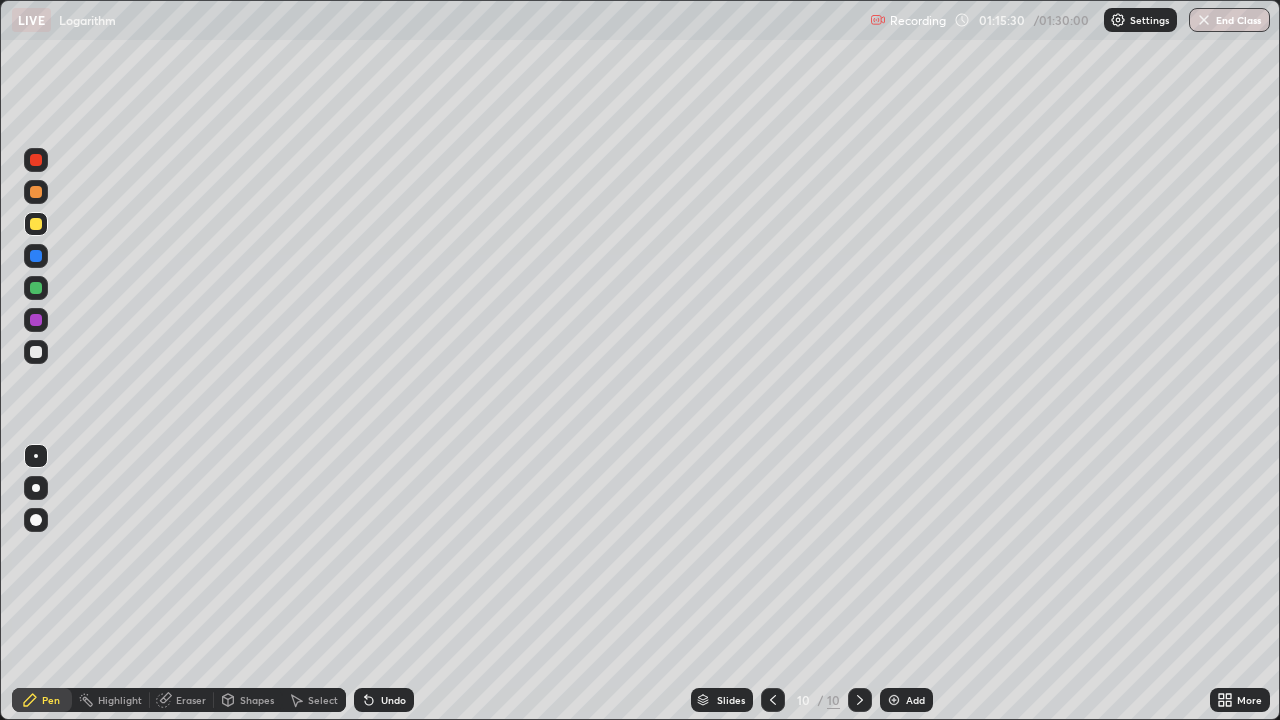 click at bounding box center (36, 352) 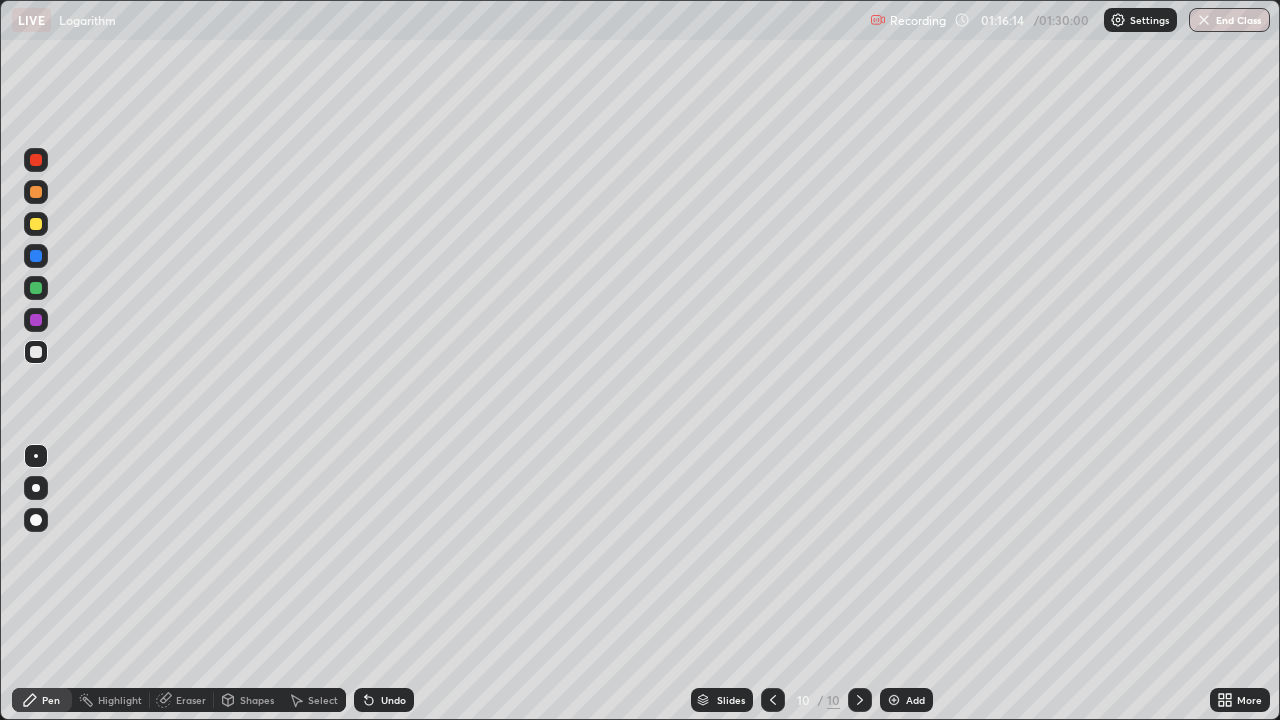 click at bounding box center (36, 320) 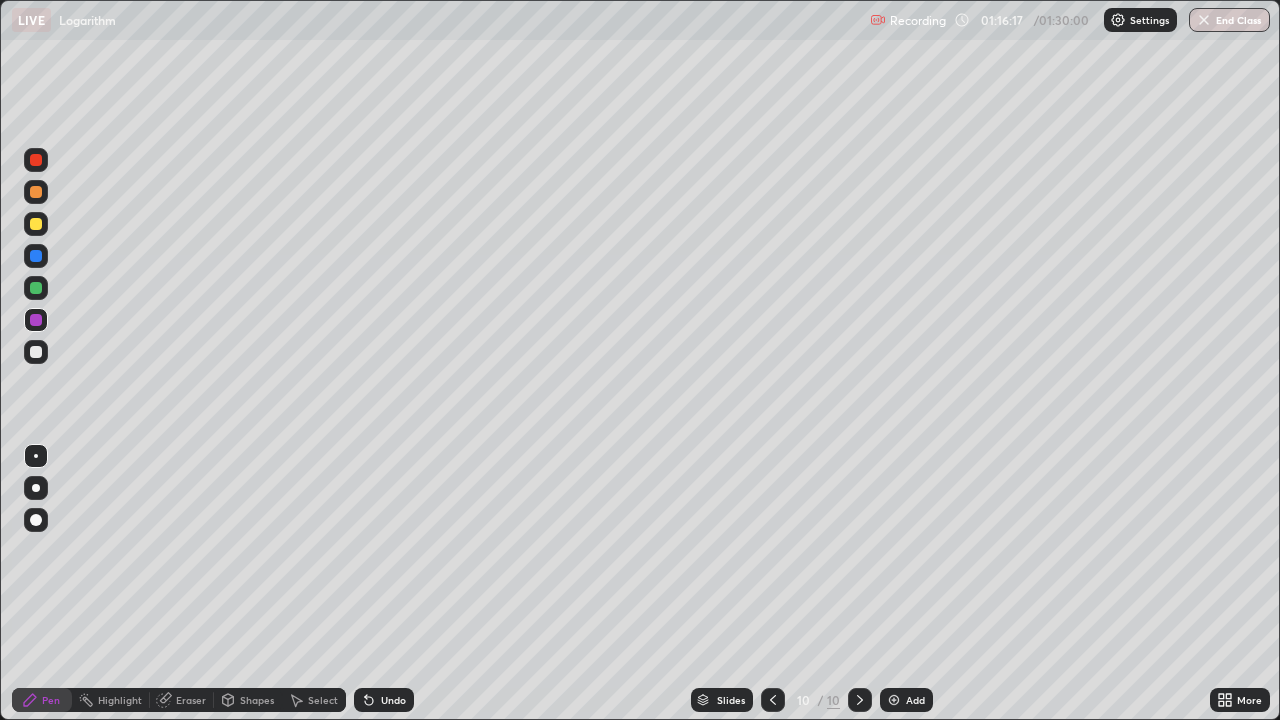click at bounding box center (36, 224) 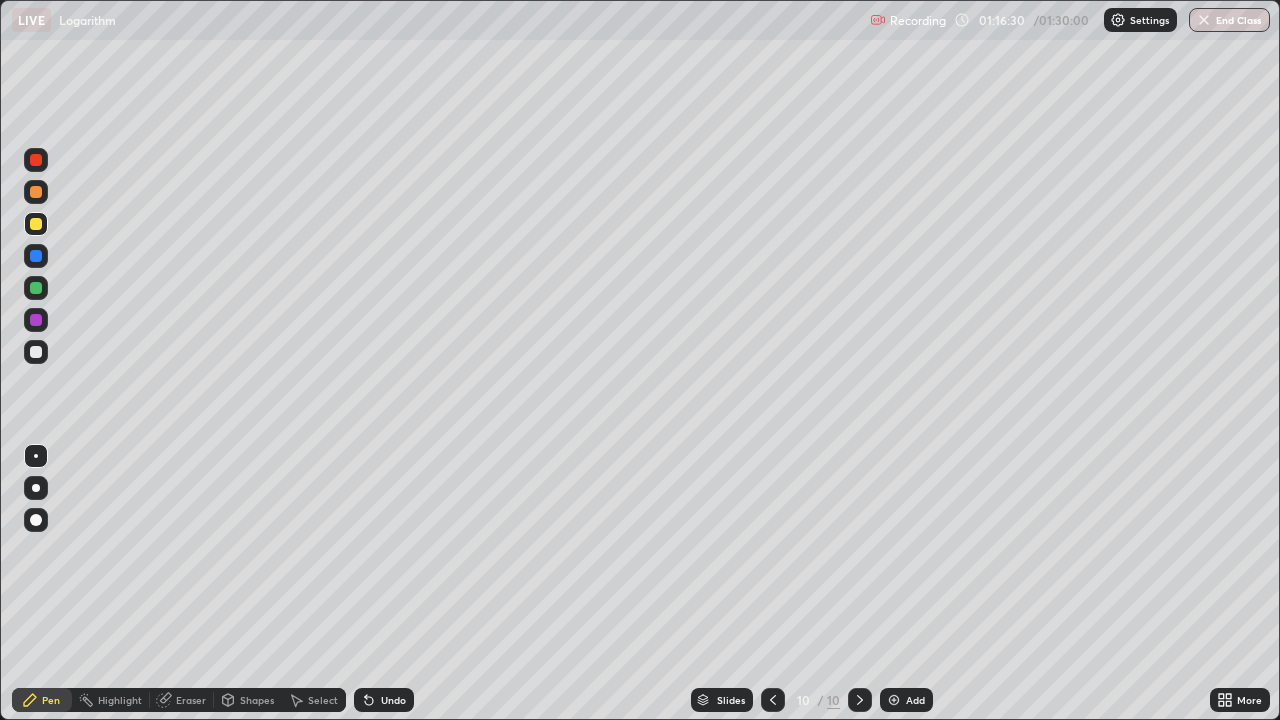 click at bounding box center (36, 288) 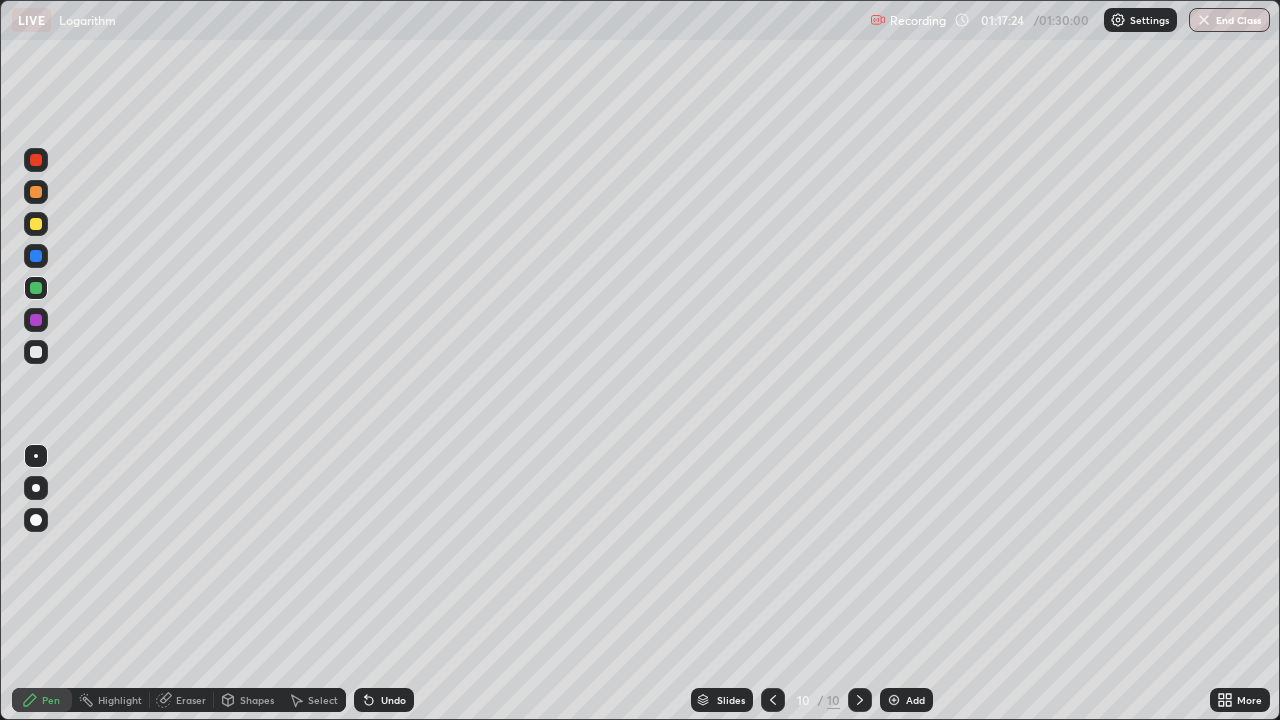 click at bounding box center (860, 700) 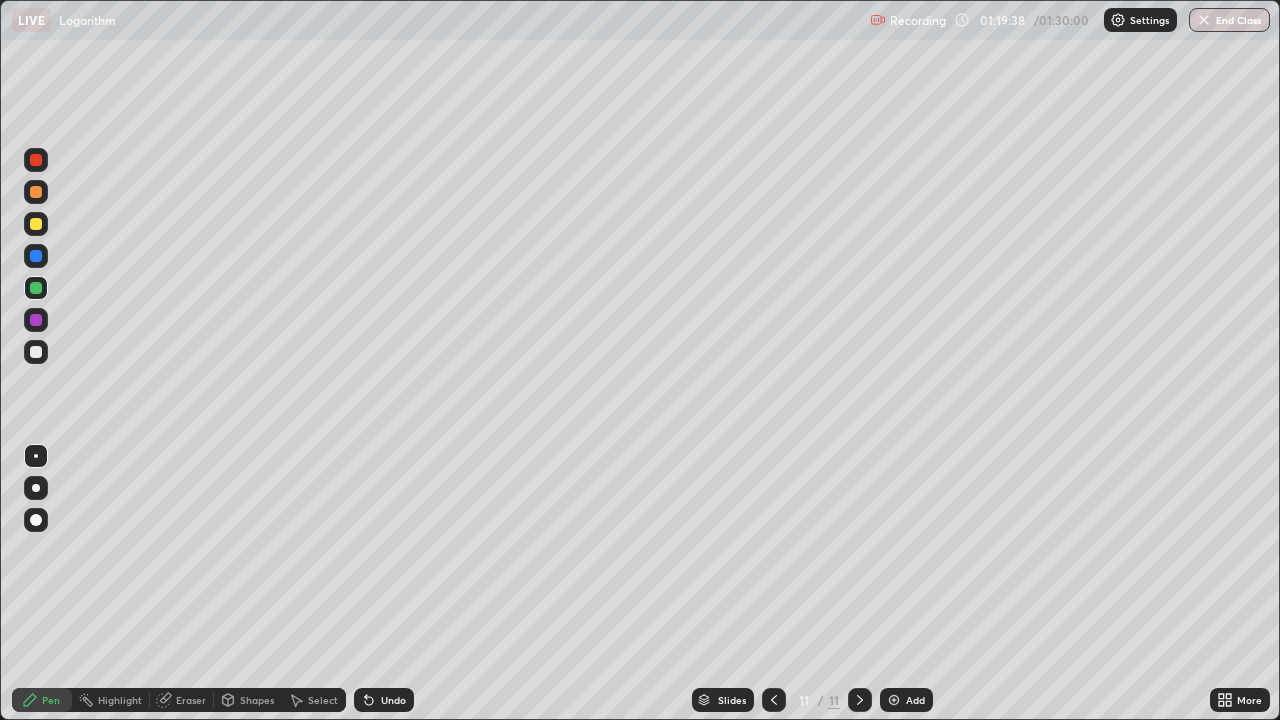 click at bounding box center (36, 352) 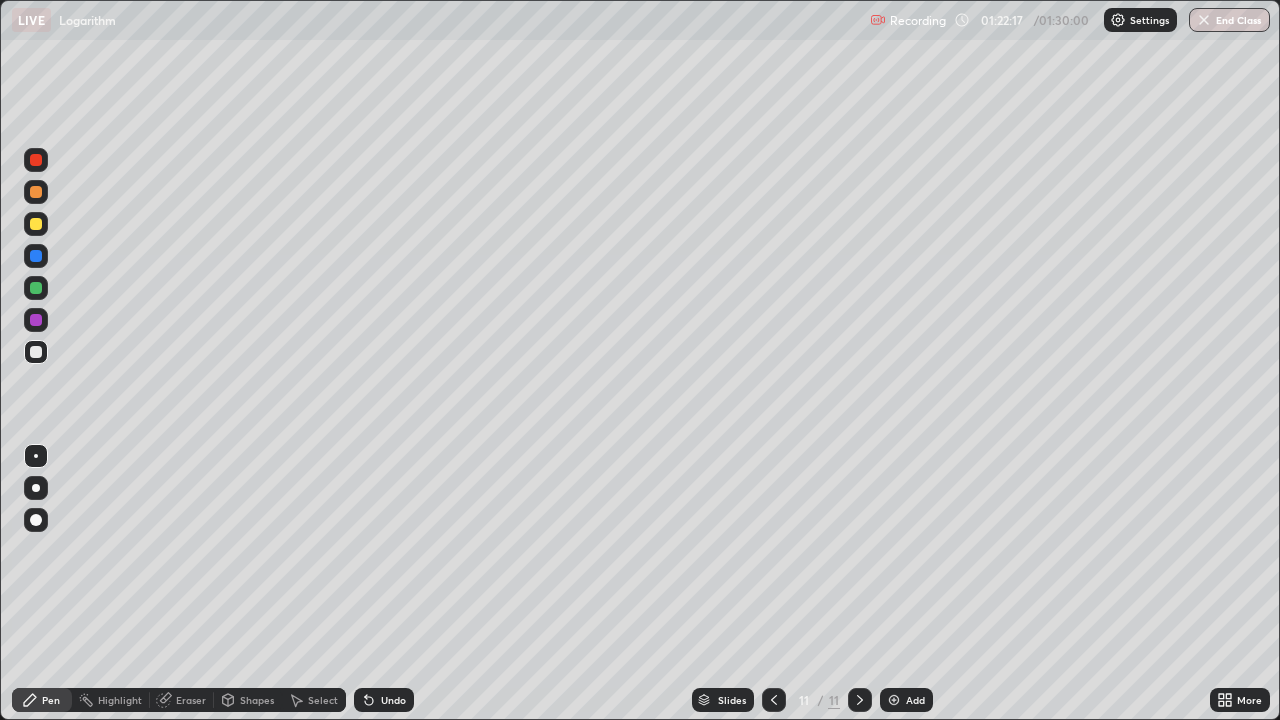 click on "End Class" at bounding box center [1229, 20] 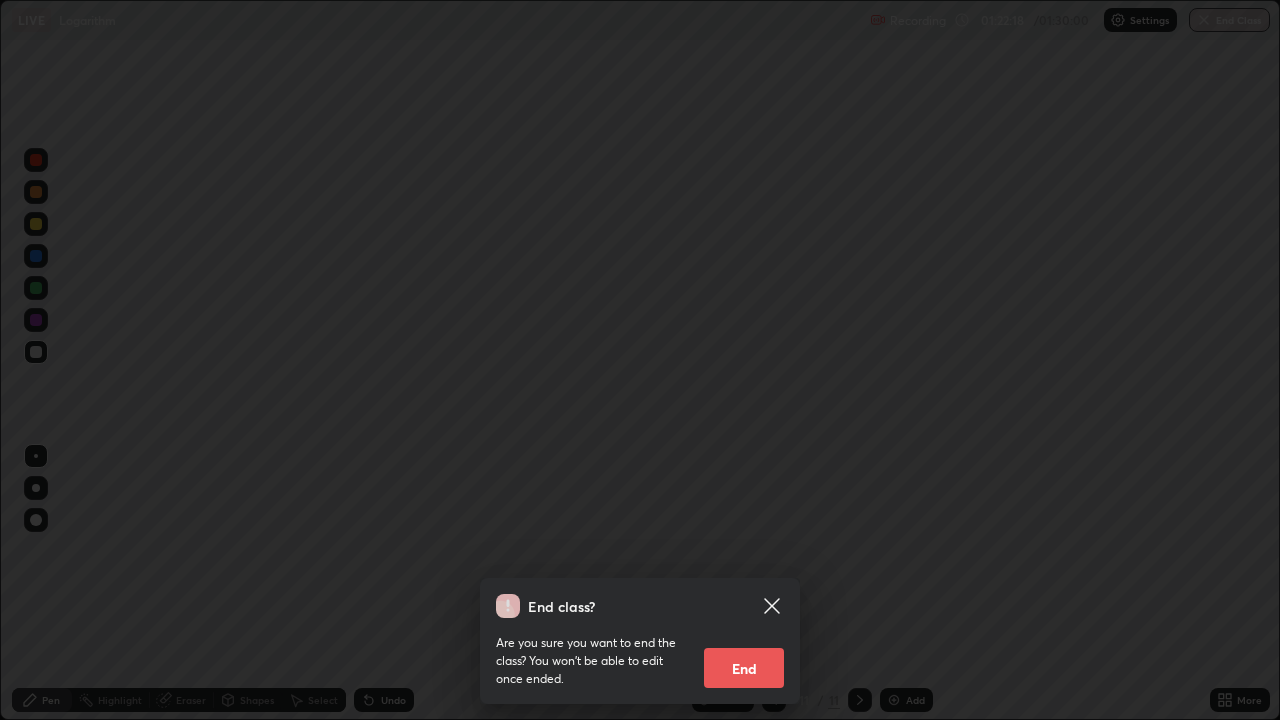 click on "End" at bounding box center (744, 668) 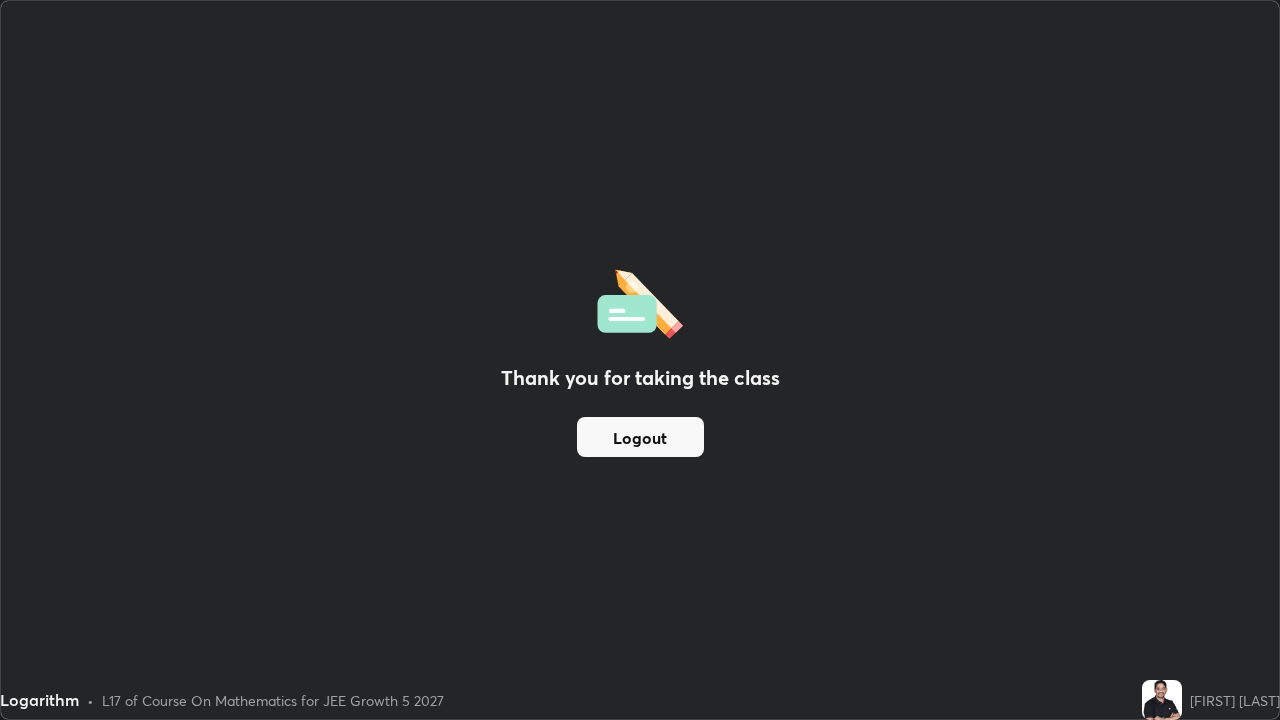 click on "Logout" at bounding box center [640, 437] 